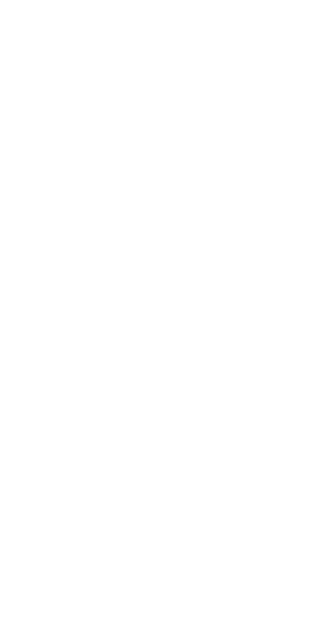 scroll, scrollTop: 0, scrollLeft: 0, axis: both 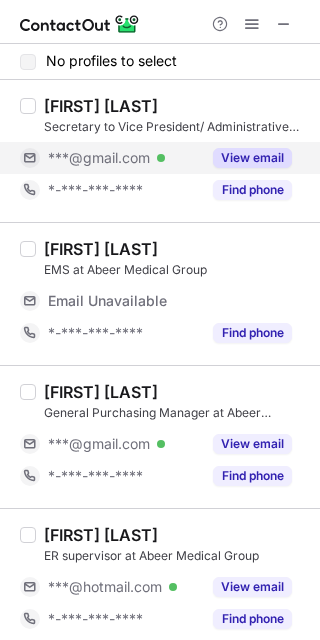 click on "View email" at bounding box center (252, 158) 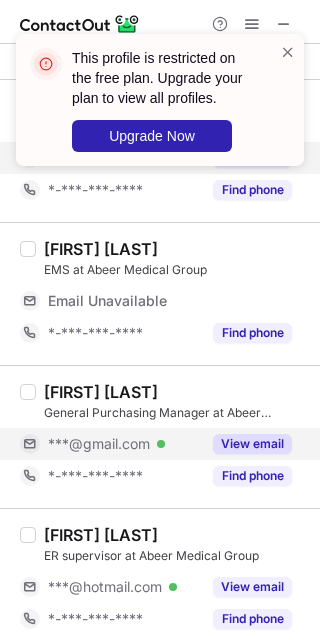 click on "View email" at bounding box center (252, 444) 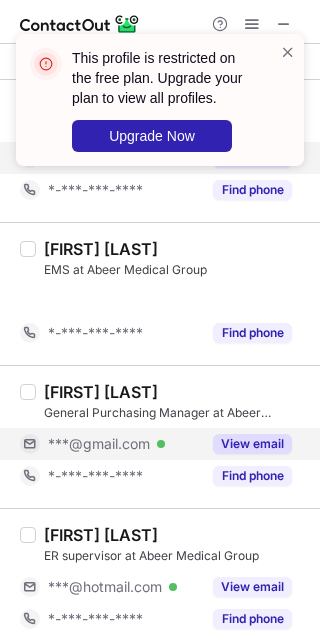 scroll, scrollTop: 266, scrollLeft: 0, axis: vertical 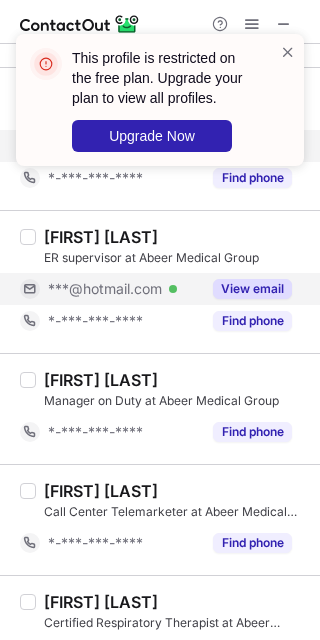 click on "View email" at bounding box center [252, 289] 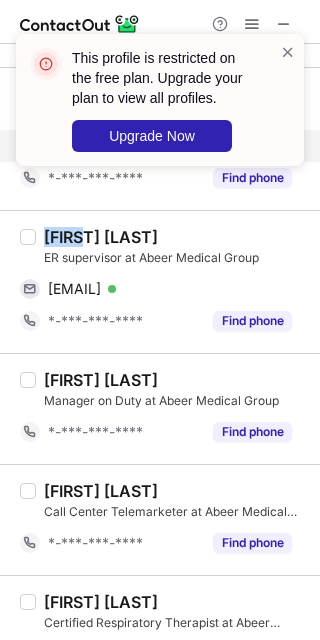drag, startPoint x: 90, startPoint y: 237, endPoint x: 40, endPoint y: 240, distance: 50.08992 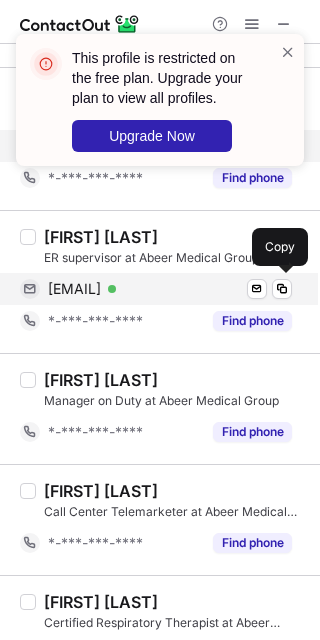 click on "nadia_aquil@hotmail.com" at bounding box center (74, 289) 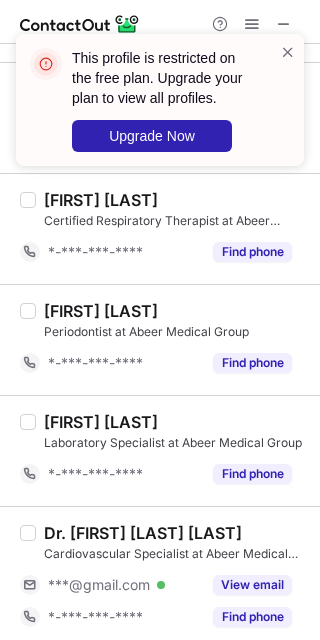 scroll, scrollTop: 800, scrollLeft: 0, axis: vertical 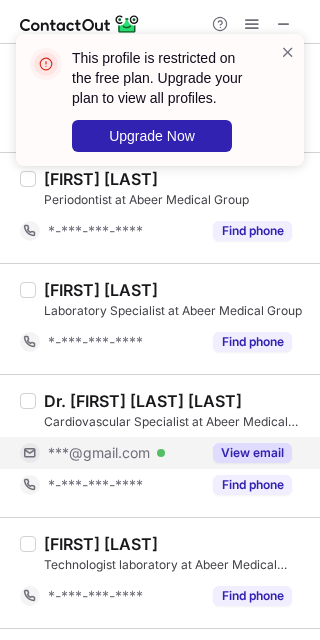 click on "View email" at bounding box center (252, 453) 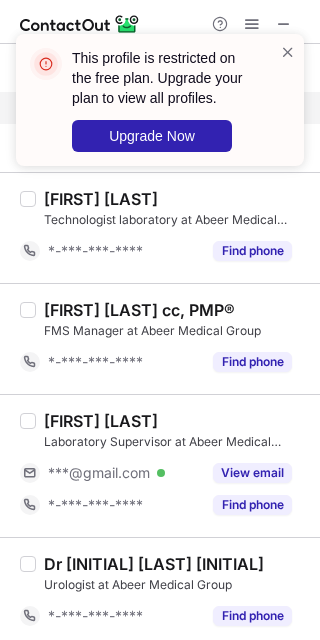 scroll, scrollTop: 1200, scrollLeft: 0, axis: vertical 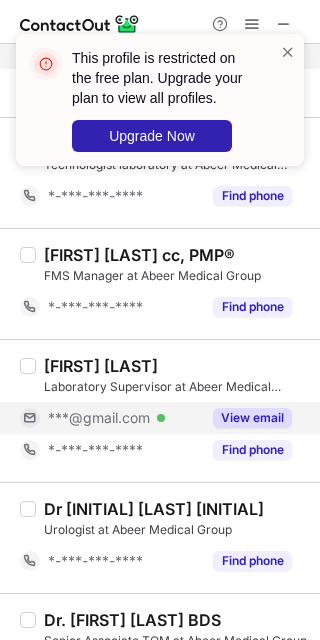 click on "View email" at bounding box center (252, 418) 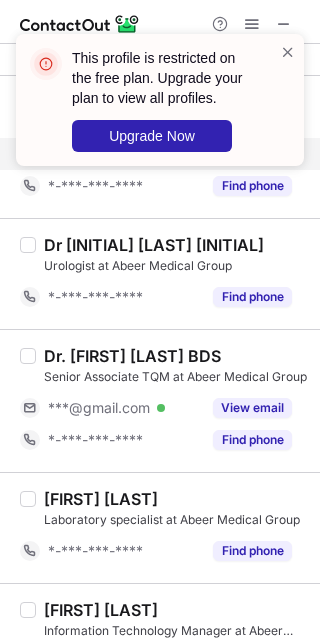 scroll, scrollTop: 1466, scrollLeft: 0, axis: vertical 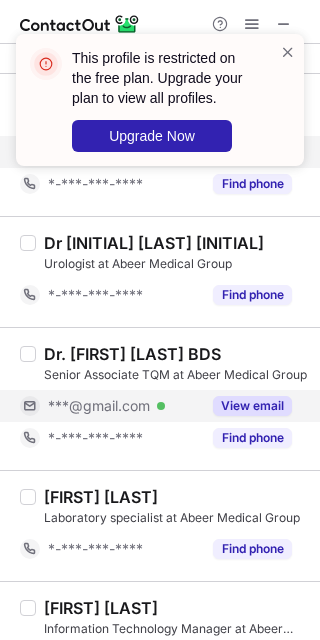 click on "View email" at bounding box center (252, 406) 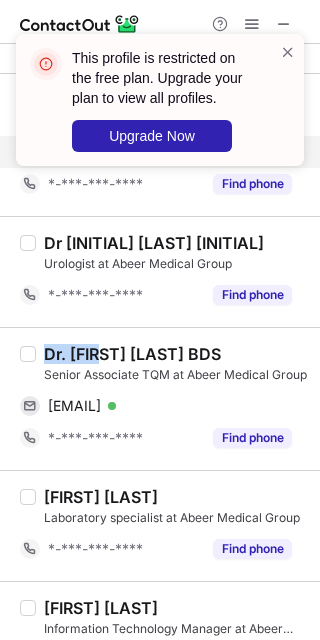 drag, startPoint x: 107, startPoint y: 351, endPoint x: 38, endPoint y: 345, distance: 69.260376 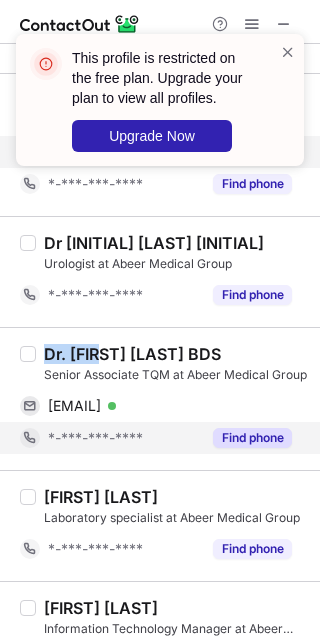 copy on "Dr. Ajmy" 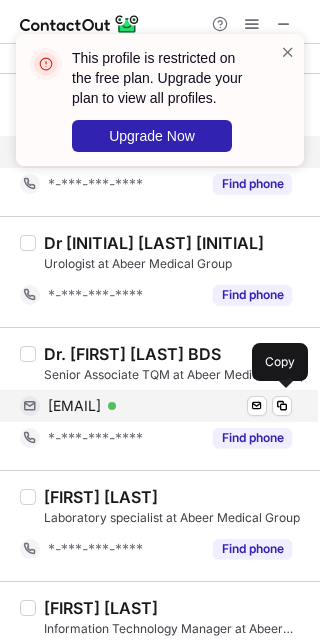 click on "ajmyanimoottil@gmail.com" at bounding box center [74, 406] 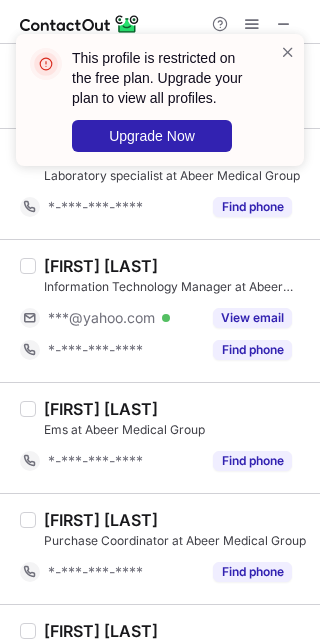 scroll, scrollTop: 1866, scrollLeft: 0, axis: vertical 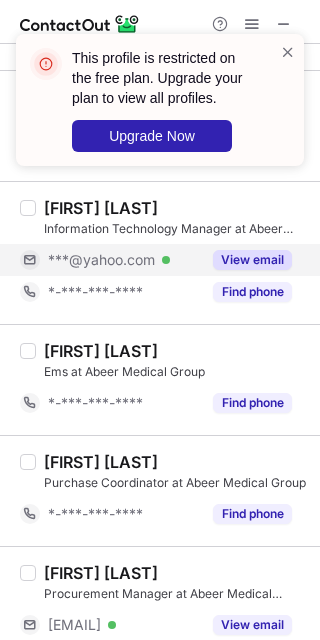 click on "View email" at bounding box center [252, 260] 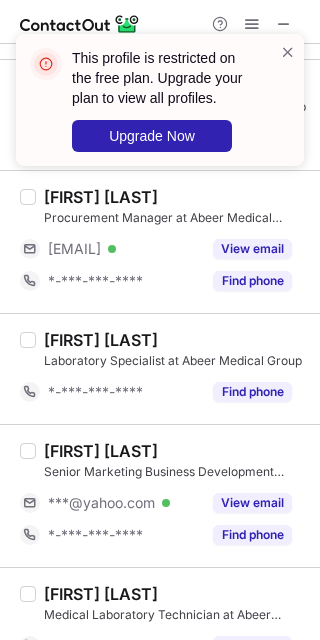 scroll, scrollTop: 2266, scrollLeft: 0, axis: vertical 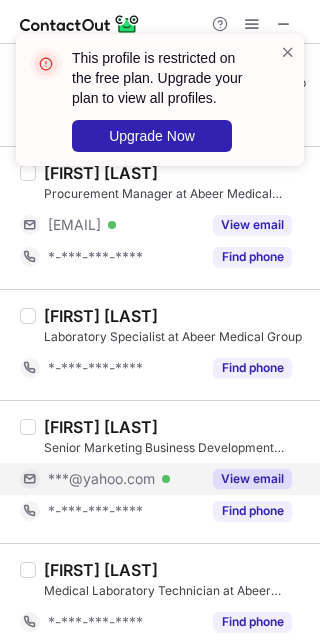 click on "View email" at bounding box center [252, 479] 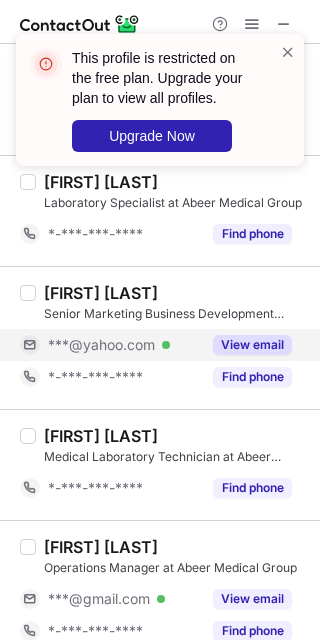 scroll, scrollTop: 2533, scrollLeft: 0, axis: vertical 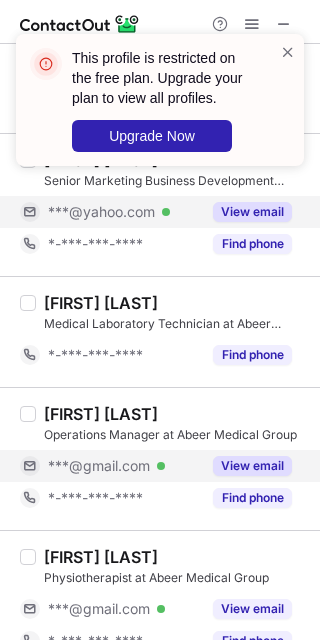 click on "View email" at bounding box center [252, 466] 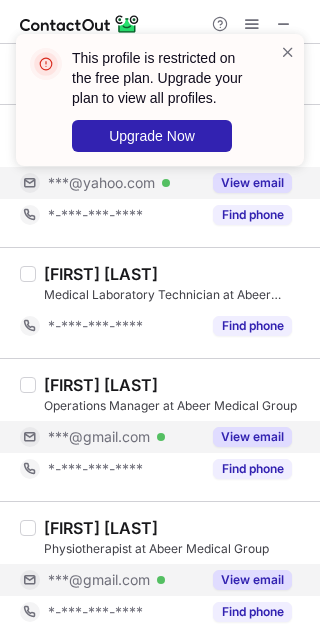 click on "View email" at bounding box center (252, 580) 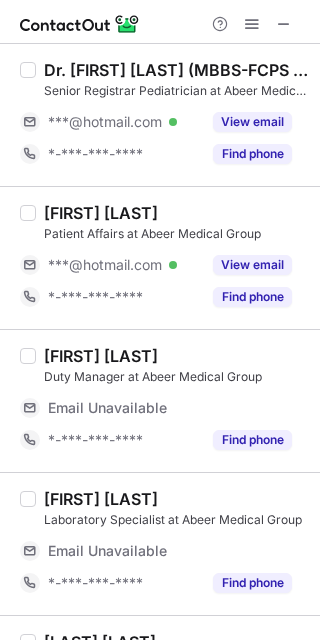scroll, scrollTop: 0, scrollLeft: 0, axis: both 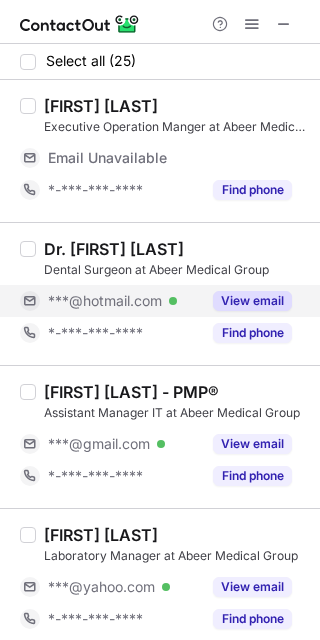 click on "View email" at bounding box center (252, 301) 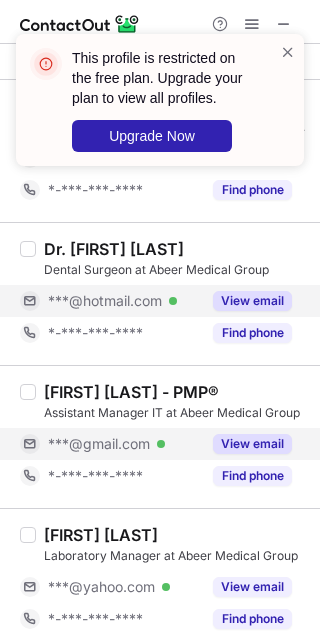 click on "View email" at bounding box center (252, 444) 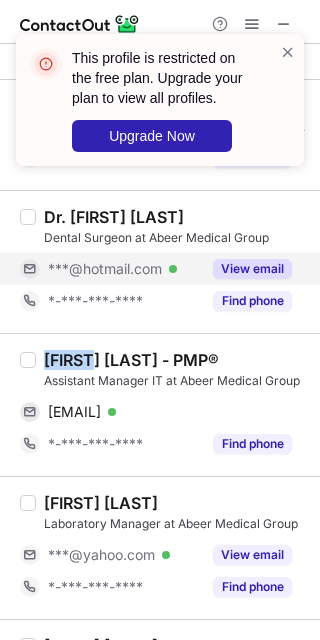 drag, startPoint x: 93, startPoint y: 362, endPoint x: 48, endPoint y: 356, distance: 45.39824 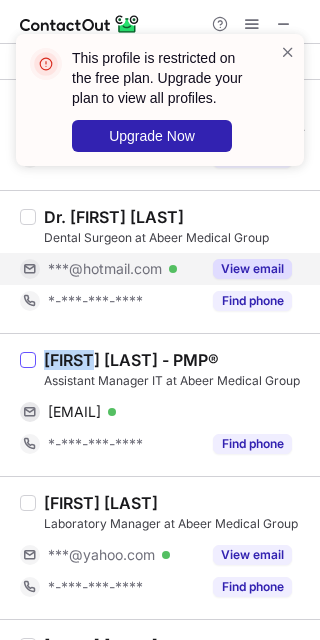 copy on "Sherin" 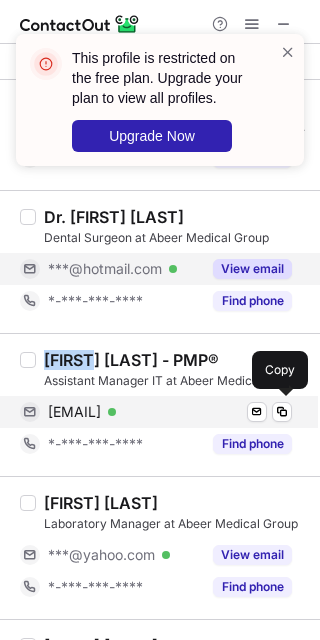 drag, startPoint x: 118, startPoint y: 408, endPoint x: 132, endPoint y: 409, distance: 14.035668 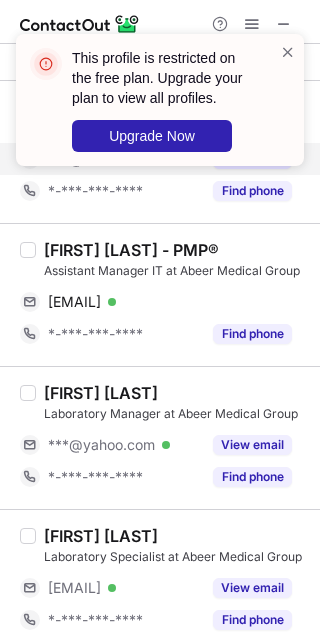 scroll, scrollTop: 133, scrollLeft: 0, axis: vertical 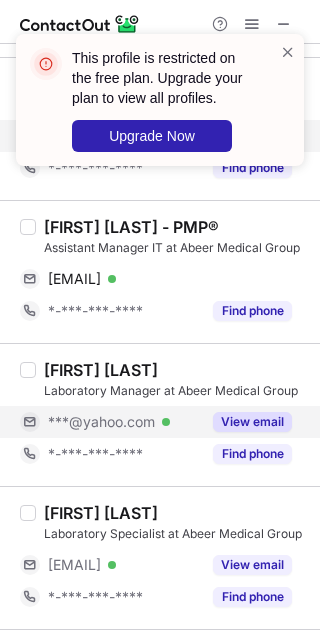 click on "View email" at bounding box center [252, 422] 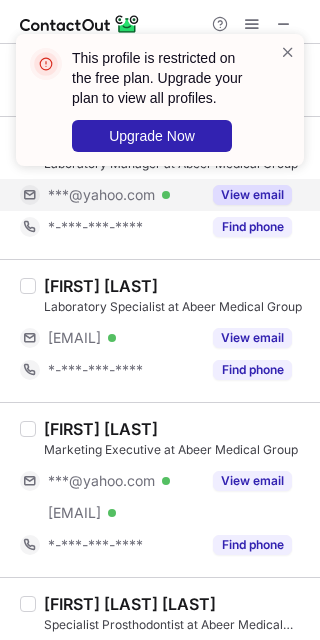 scroll, scrollTop: 400, scrollLeft: 0, axis: vertical 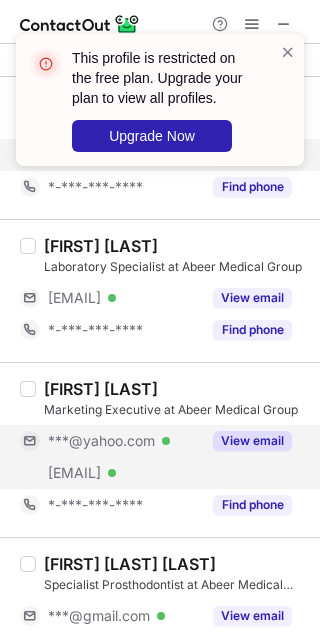 click on "View email" at bounding box center (252, 441) 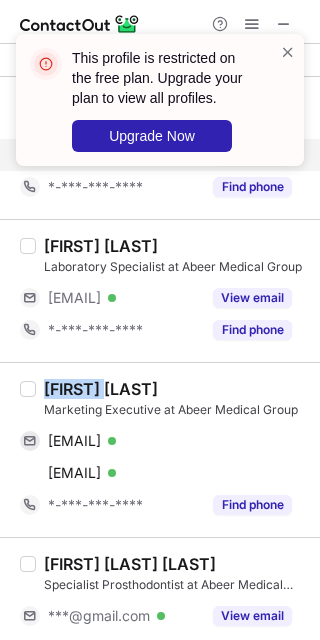 drag, startPoint x: 137, startPoint y: 387, endPoint x: 41, endPoint y: 389, distance: 96.02083 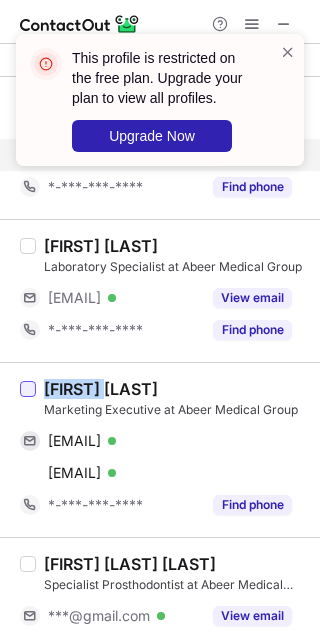copy on "[FIRST]" 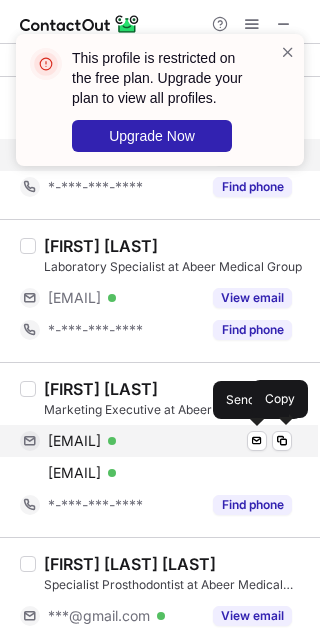 click on "shafeeqmgy@yahoo.com" at bounding box center [74, 441] 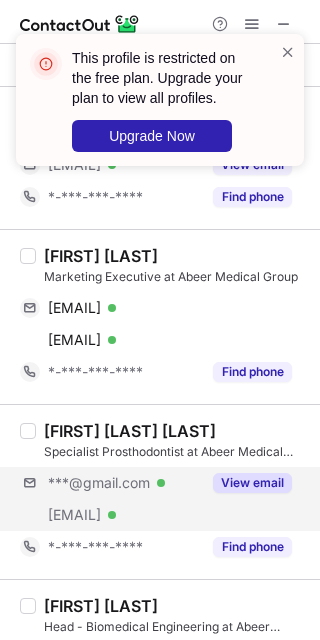 scroll, scrollTop: 666, scrollLeft: 0, axis: vertical 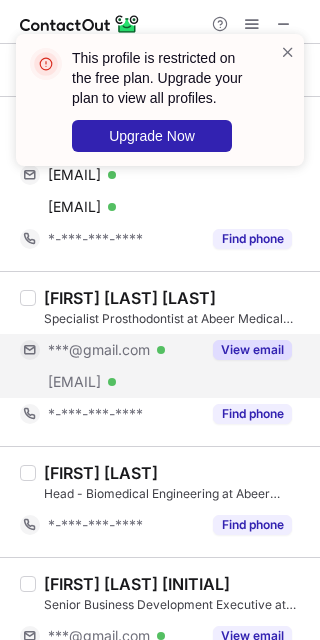 drag, startPoint x: 267, startPoint y: 341, endPoint x: 253, endPoint y: 354, distance: 19.104973 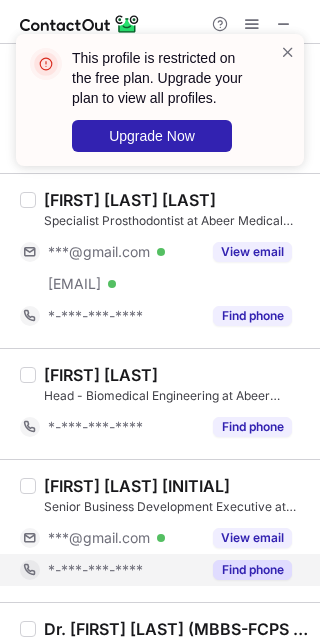 scroll, scrollTop: 800, scrollLeft: 0, axis: vertical 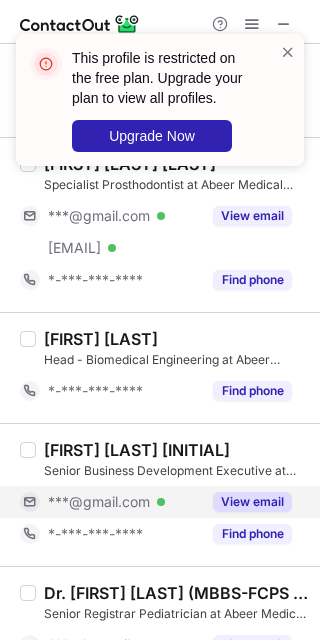 click on "View email" at bounding box center [252, 502] 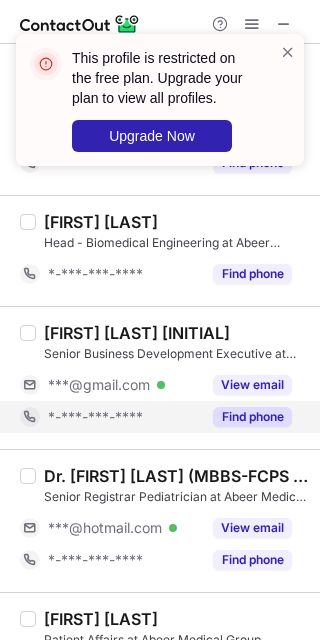 scroll, scrollTop: 1066, scrollLeft: 0, axis: vertical 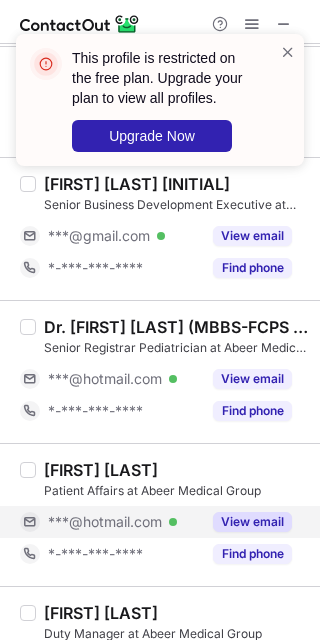 click on "View email" at bounding box center (252, 522) 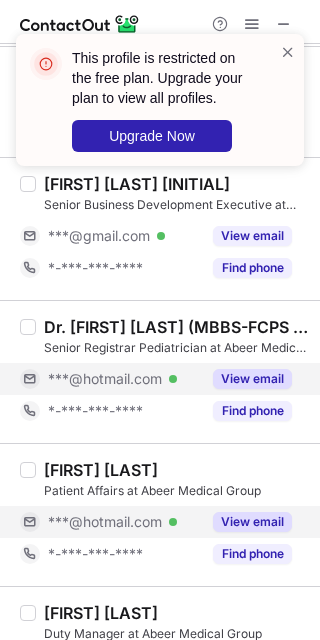 click on "View email" at bounding box center [252, 379] 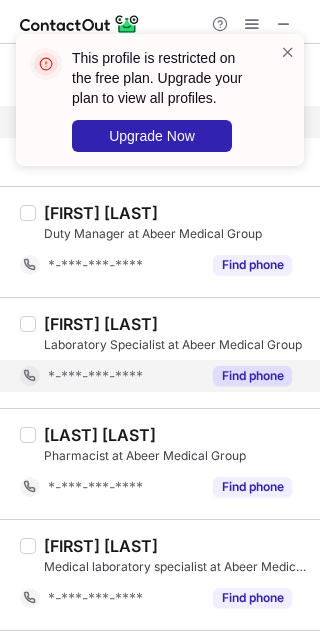 scroll, scrollTop: 1733, scrollLeft: 0, axis: vertical 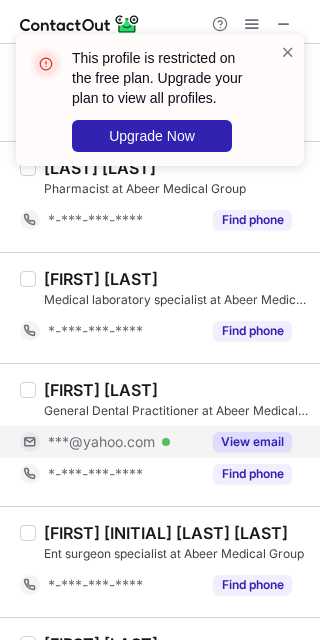 click on "View email" at bounding box center (252, 442) 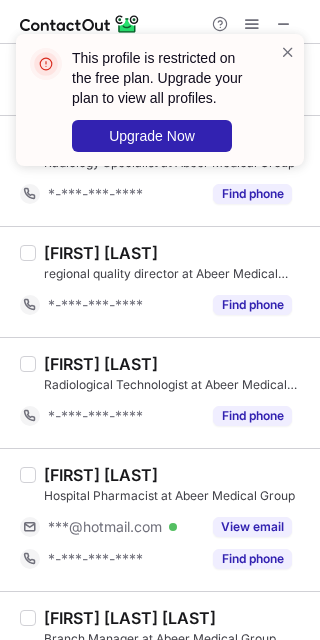 scroll, scrollTop: 2400, scrollLeft: 0, axis: vertical 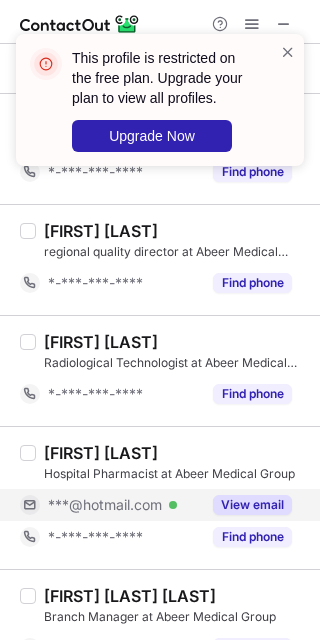 click on "View email" at bounding box center [252, 505] 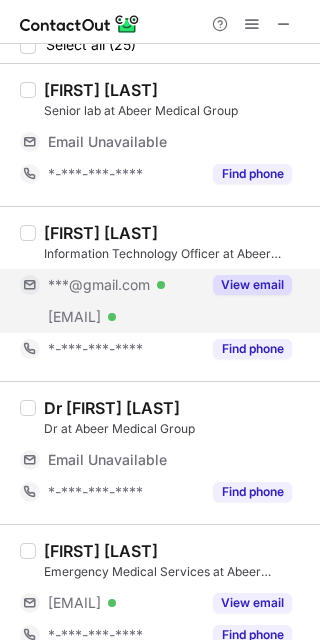 scroll, scrollTop: 0, scrollLeft: 0, axis: both 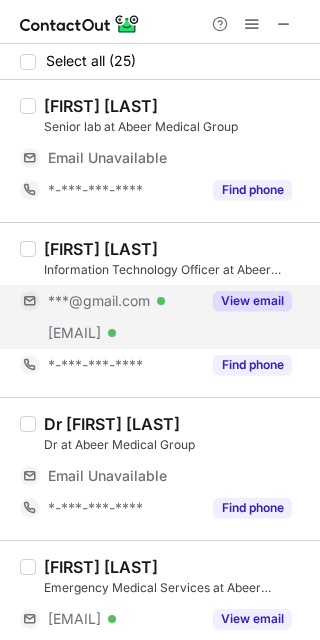 click on "View email" at bounding box center (252, 301) 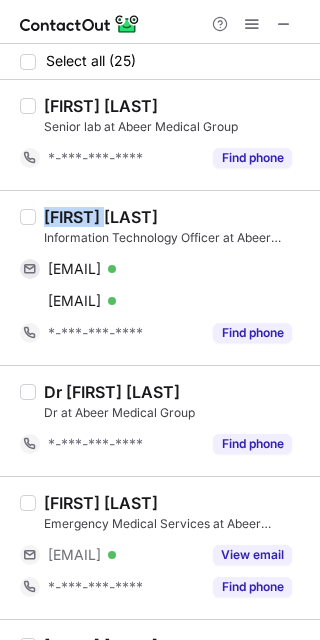 drag, startPoint x: 135, startPoint y: 214, endPoint x: 43, endPoint y: 213, distance: 92.00543 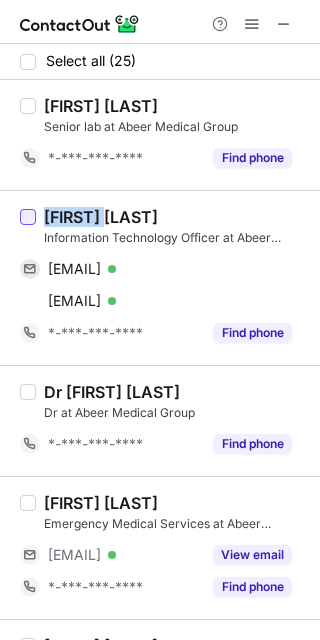 copy on "[FIRST]" 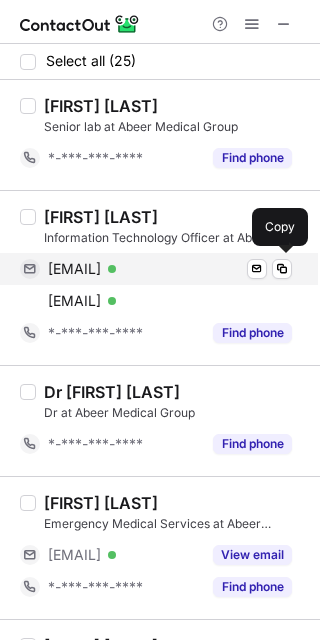 click on "mnhrashed@gmail.com" at bounding box center (74, 269) 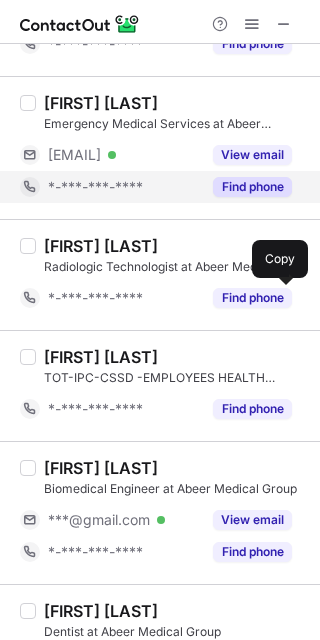 scroll, scrollTop: 666, scrollLeft: 0, axis: vertical 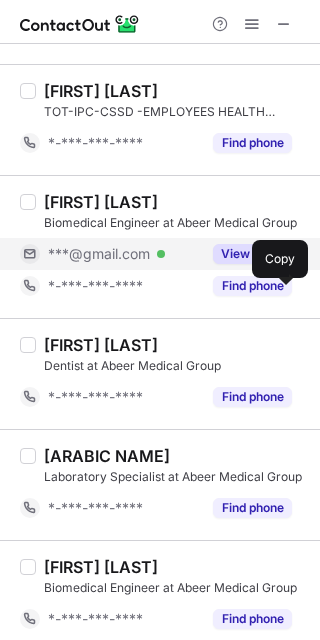 click on "View email" at bounding box center [252, 254] 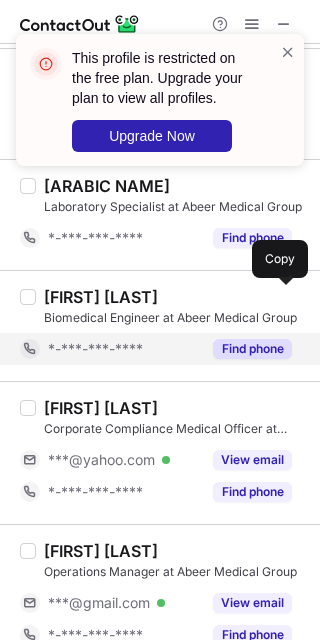 scroll, scrollTop: 1066, scrollLeft: 0, axis: vertical 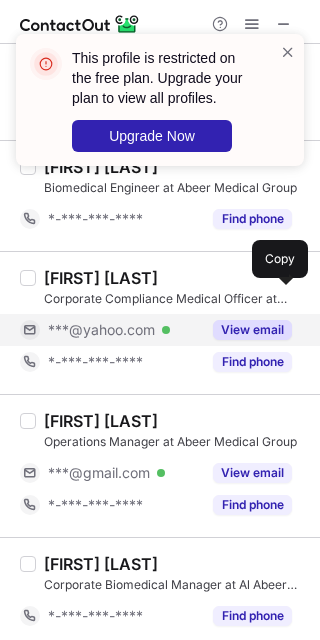 click on "View email" at bounding box center (252, 330) 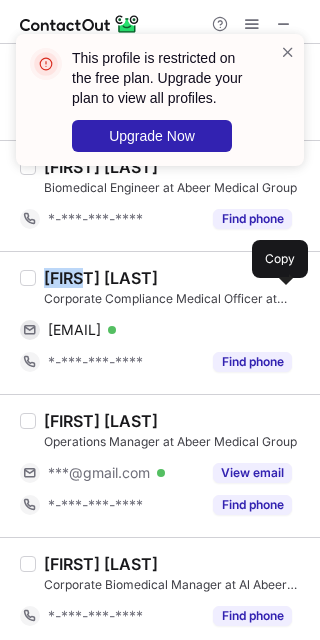 drag, startPoint x: 95, startPoint y: 279, endPoint x: 46, endPoint y: 276, distance: 49.09175 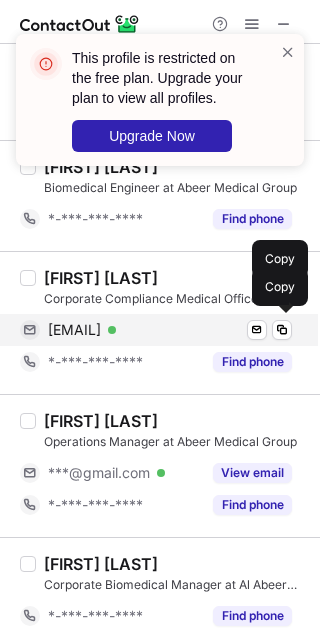 click on "sameh_5001@yahoo.com" at bounding box center (74, 330) 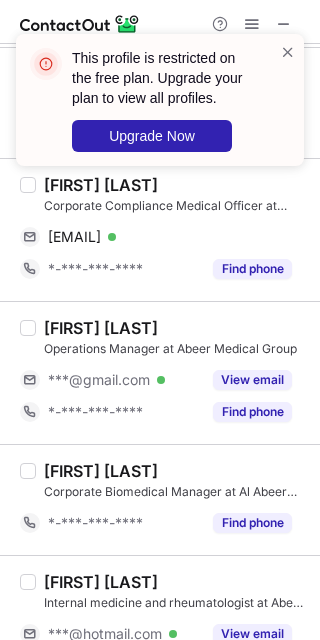 scroll, scrollTop: 1200, scrollLeft: 0, axis: vertical 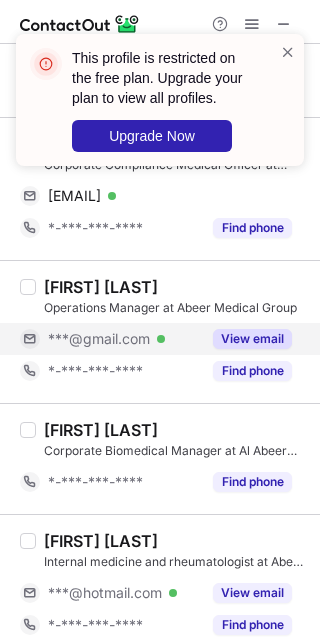 click on "View email" at bounding box center (252, 339) 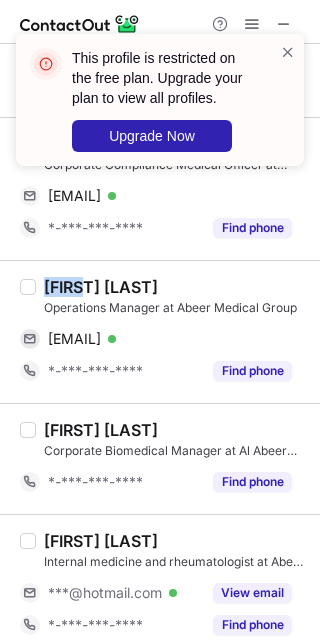 drag, startPoint x: 85, startPoint y: 285, endPoint x: 46, endPoint y: 287, distance: 39.051247 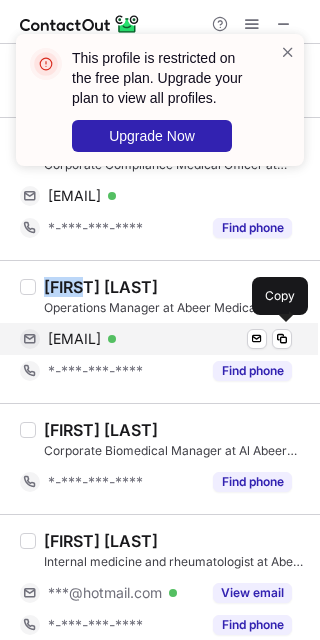drag, startPoint x: 131, startPoint y: 333, endPoint x: 207, endPoint y: 350, distance: 77.87811 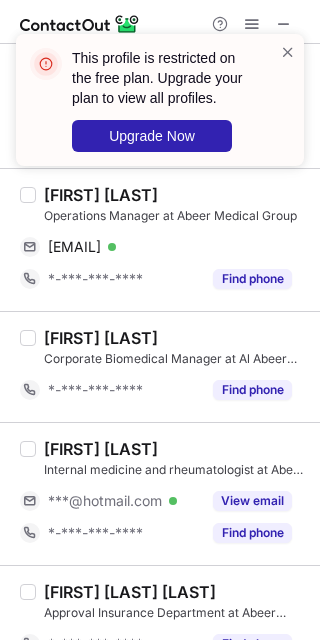 scroll, scrollTop: 1333, scrollLeft: 0, axis: vertical 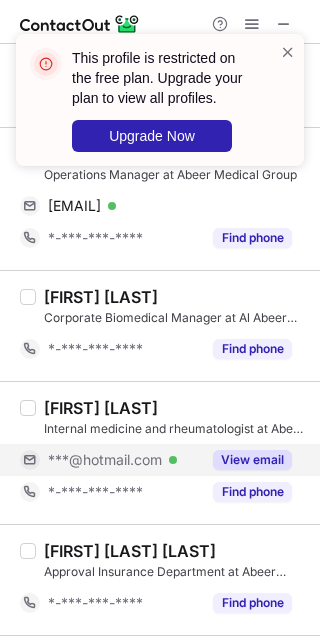 click on "View email" at bounding box center (252, 460) 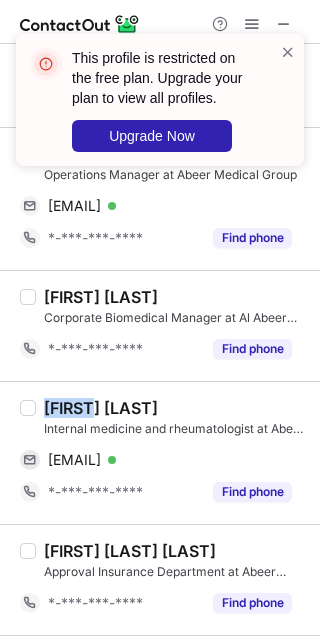 drag, startPoint x: 103, startPoint y: 406, endPoint x: 48, endPoint y: 404, distance: 55.03635 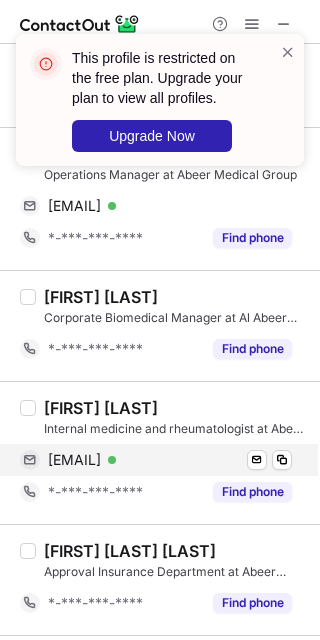 click on "nashwasaka1970@hotmail.com" at bounding box center (74, 460) 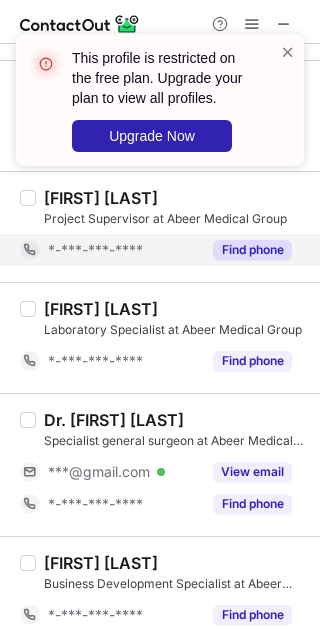 scroll, scrollTop: 2266, scrollLeft: 0, axis: vertical 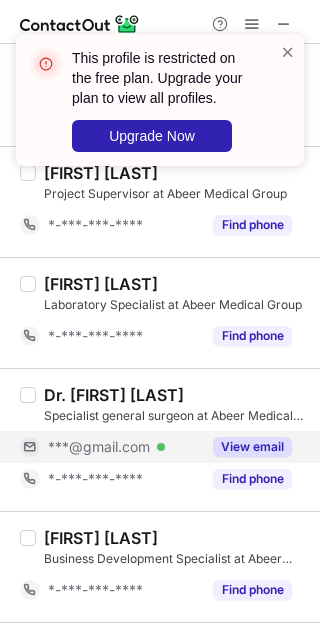 click on "View email" at bounding box center [252, 447] 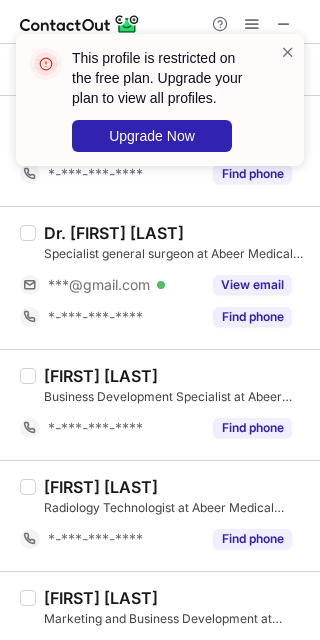 scroll, scrollTop: 2498, scrollLeft: 0, axis: vertical 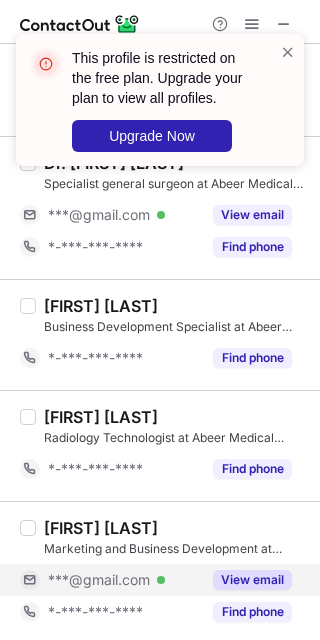 click on "View email" at bounding box center (252, 580) 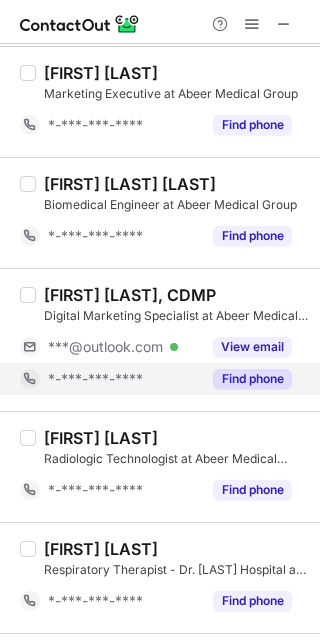 scroll, scrollTop: 1066, scrollLeft: 0, axis: vertical 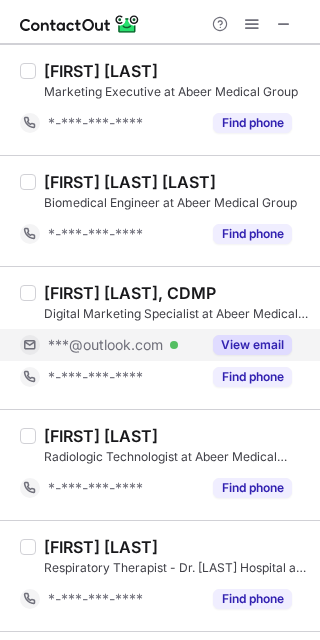 click on "View email" at bounding box center (252, 345) 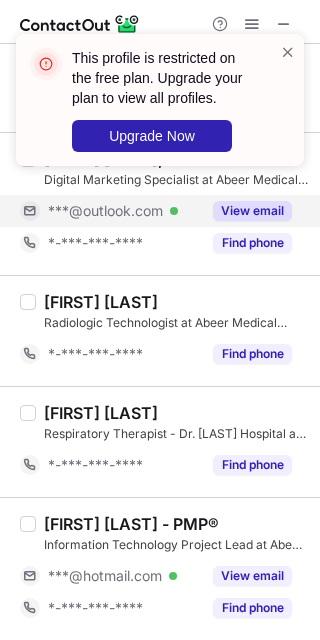 scroll, scrollTop: 1333, scrollLeft: 0, axis: vertical 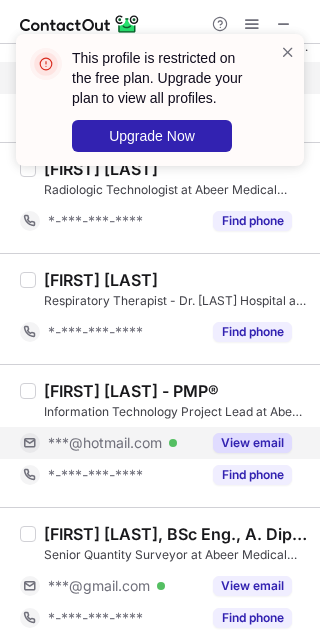 click on "View email" at bounding box center [252, 443] 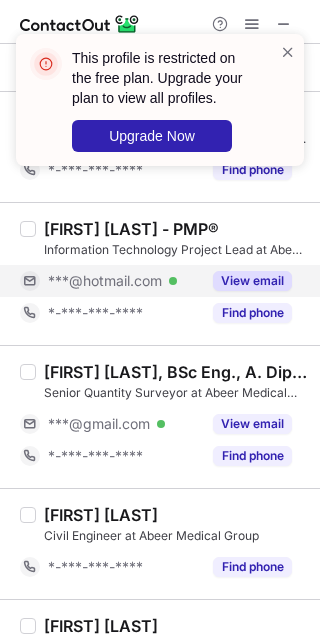 scroll, scrollTop: 1600, scrollLeft: 0, axis: vertical 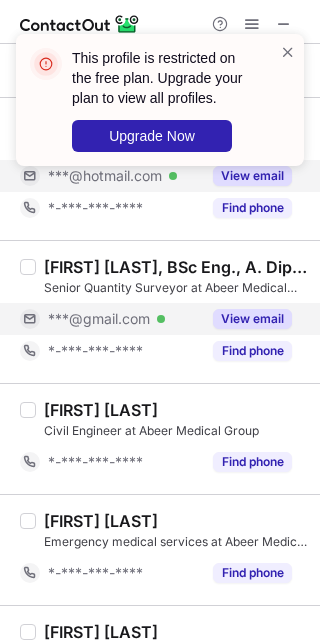 click on "View email" at bounding box center (252, 319) 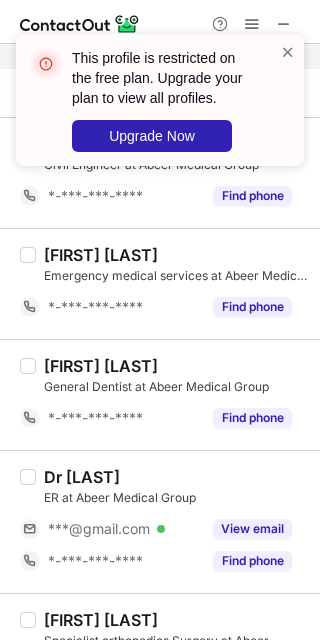 scroll, scrollTop: 2000, scrollLeft: 0, axis: vertical 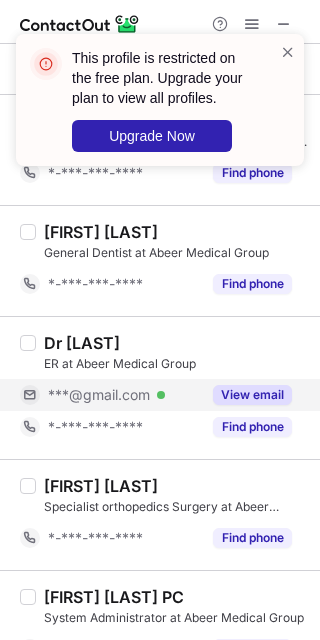 click on "View email" at bounding box center (252, 395) 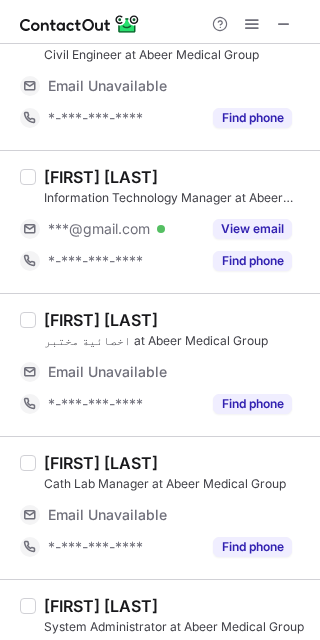 scroll, scrollTop: 400, scrollLeft: 0, axis: vertical 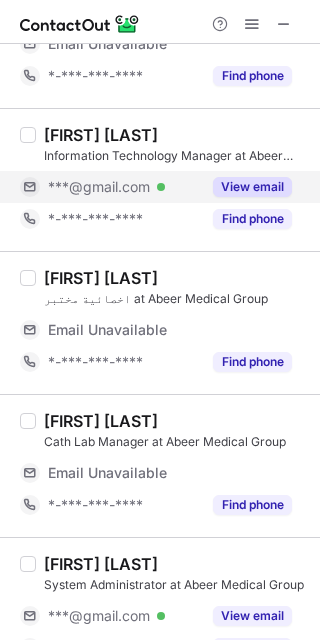 click on "View email" at bounding box center (252, 187) 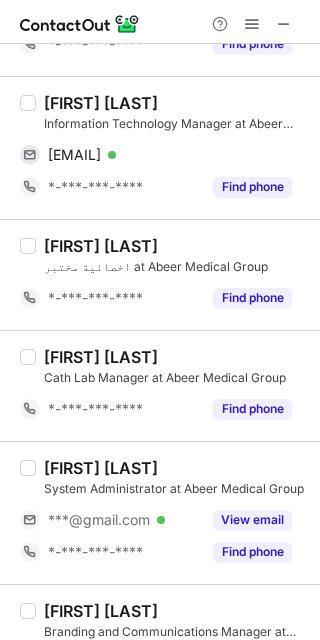 scroll, scrollTop: 202, scrollLeft: 0, axis: vertical 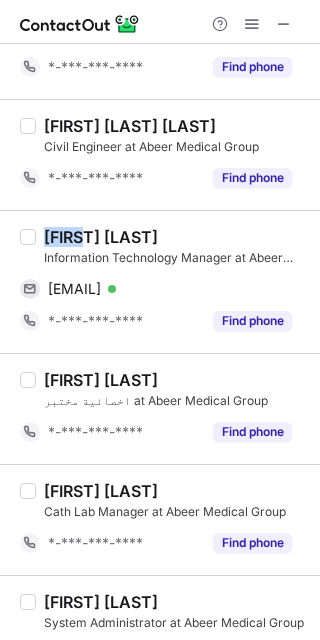 drag, startPoint x: 85, startPoint y: 233, endPoint x: 42, endPoint y: 235, distance: 43.046486 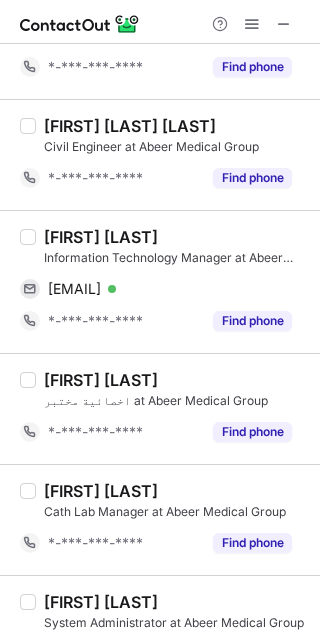 click at bounding box center [28, 282] 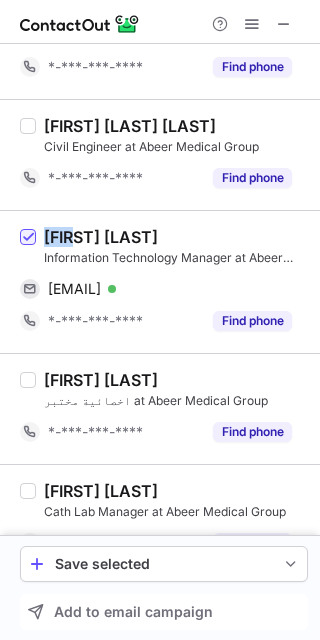drag, startPoint x: 81, startPoint y: 234, endPoint x: 47, endPoint y: 222, distance: 36.05551 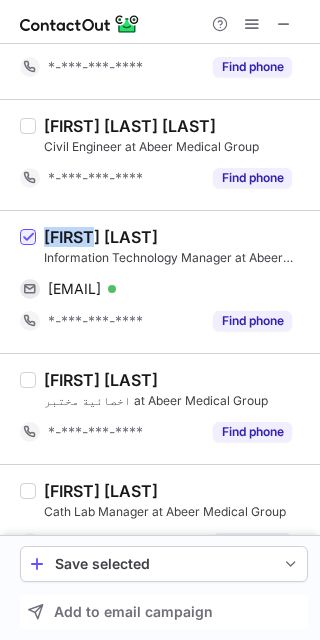 drag, startPoint x: 89, startPoint y: 231, endPoint x: 40, endPoint y: 228, distance: 49.09175 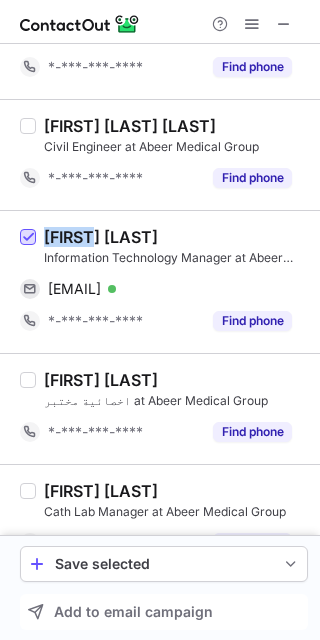 copy on "Nisar" 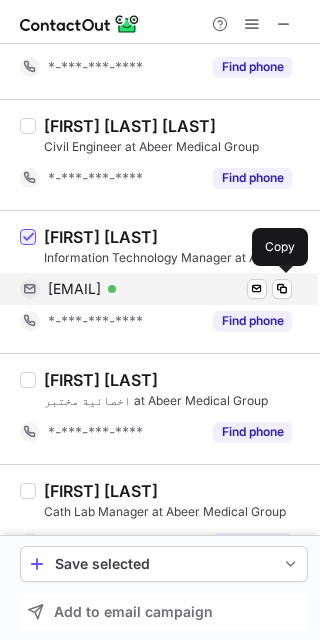 click on "nisarkrd@gmail.com" at bounding box center (74, 289) 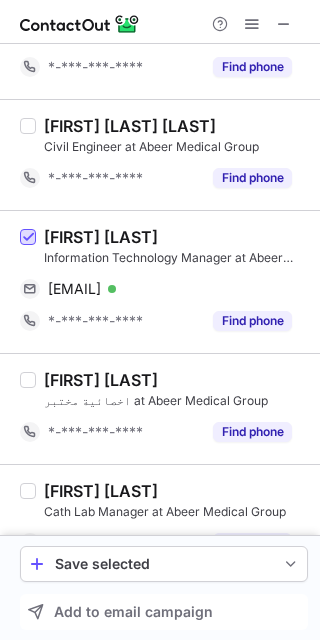 click at bounding box center (28, 238) 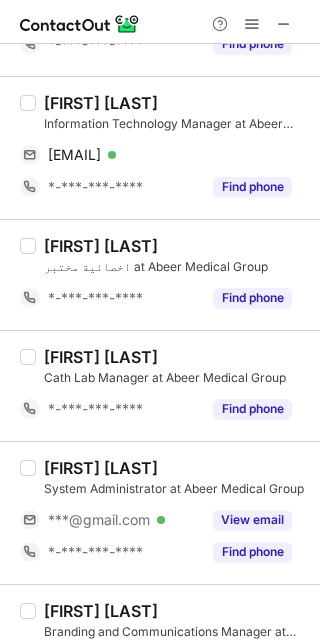 scroll, scrollTop: 469, scrollLeft: 0, axis: vertical 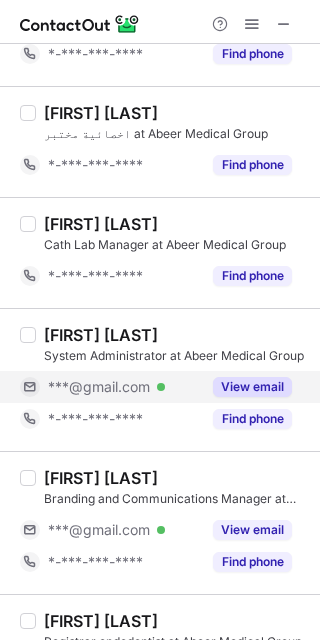 click on "View email" at bounding box center (252, 387) 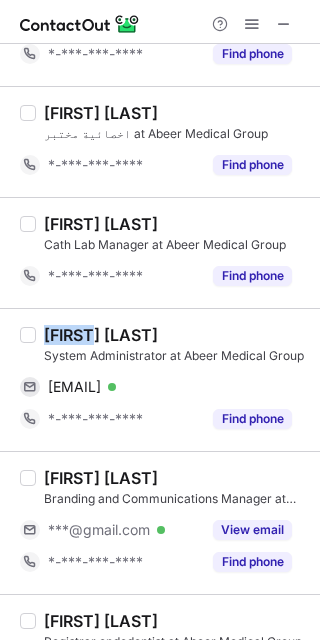 drag, startPoint x: 106, startPoint y: 330, endPoint x: 33, endPoint y: 342, distance: 73.97973 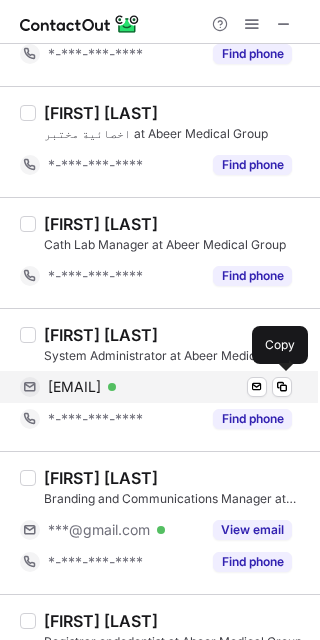 click on "vpnizarin@gmail.com" at bounding box center [74, 387] 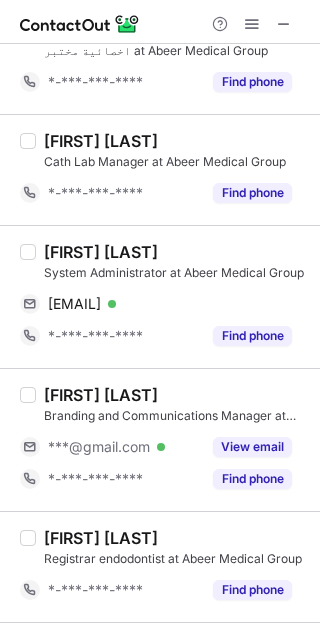 scroll, scrollTop: 602, scrollLeft: 0, axis: vertical 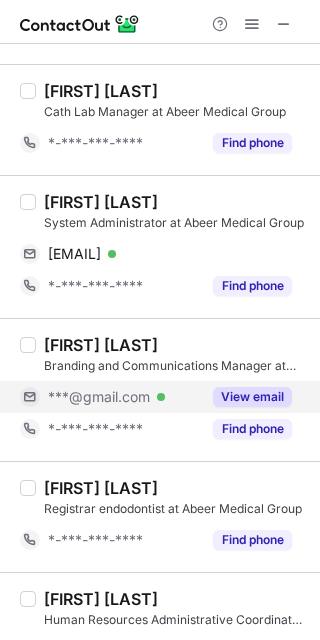 click on "View email" at bounding box center [252, 397] 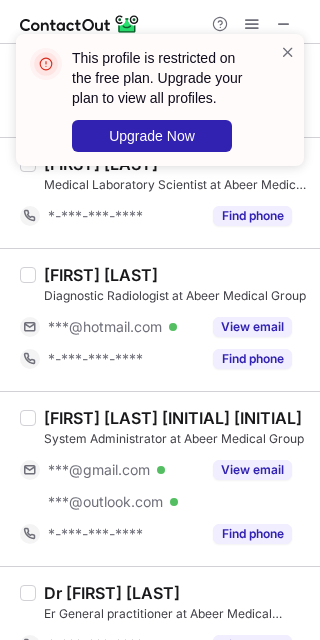 scroll, scrollTop: 1936, scrollLeft: 0, axis: vertical 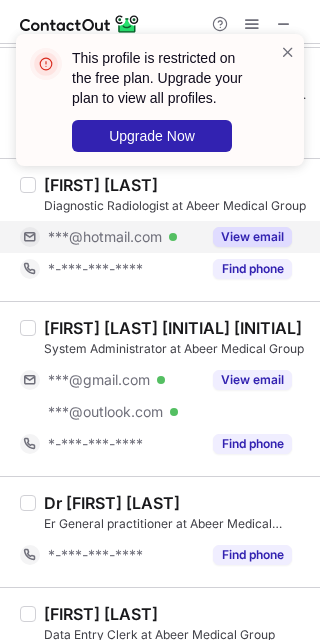 click on "View email" at bounding box center (252, 237) 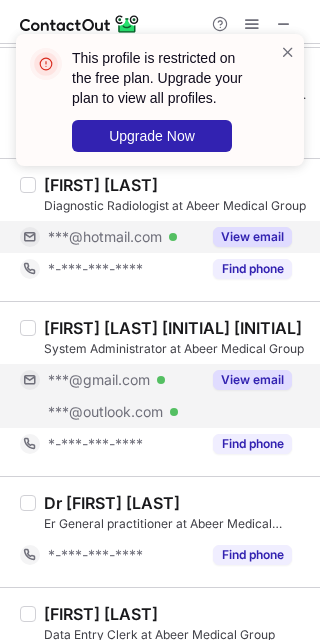 click on "View email" at bounding box center [252, 380] 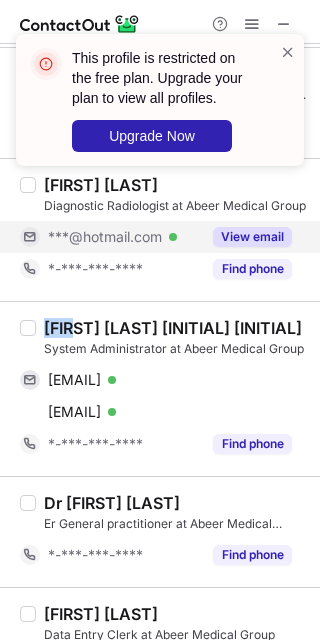 drag, startPoint x: 78, startPoint y: 318, endPoint x: 43, endPoint y: 329, distance: 36.687874 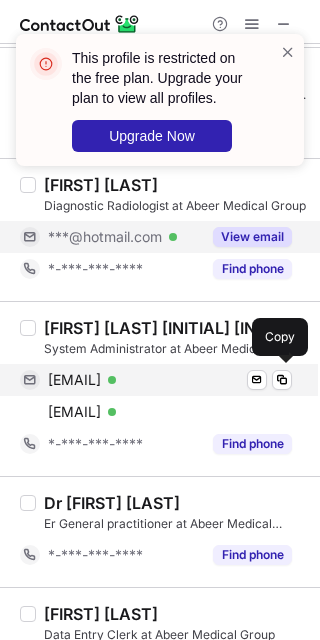 drag, startPoint x: 151, startPoint y: 380, endPoint x: 201, endPoint y: 368, distance: 51.41984 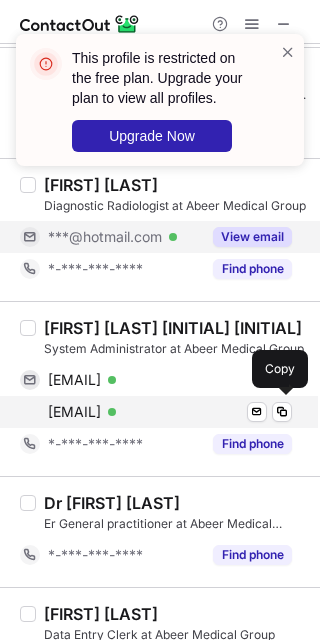 click on "jansmohammedka@outlook.com" at bounding box center (74, 412) 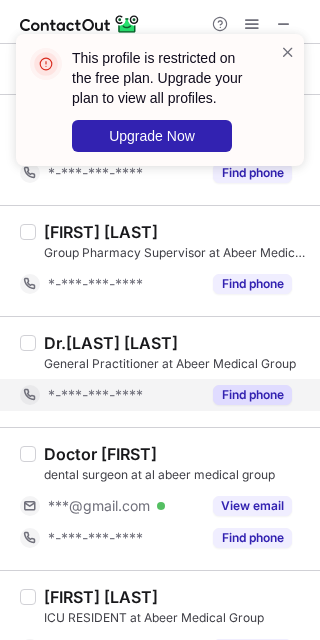 scroll, scrollTop: 2466, scrollLeft: 0, axis: vertical 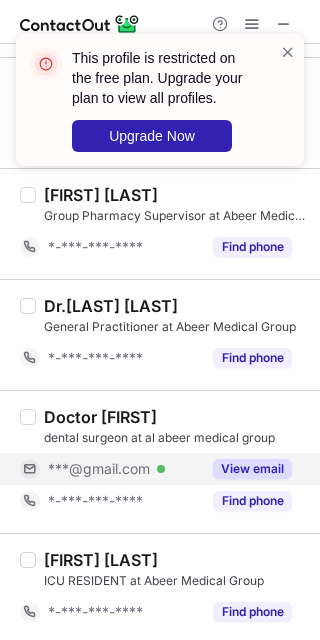click on "View email" at bounding box center [252, 469] 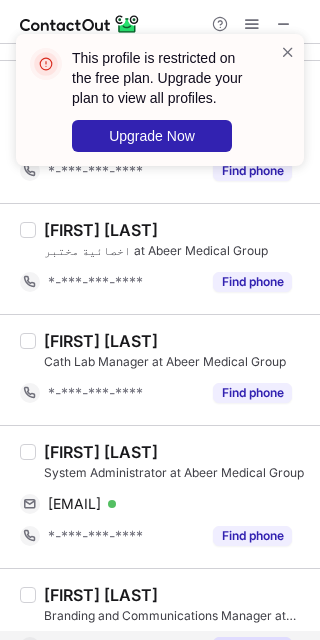 scroll, scrollTop: 0, scrollLeft: 0, axis: both 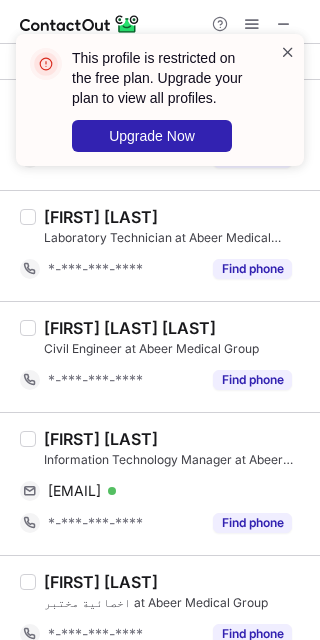 click at bounding box center [288, 52] 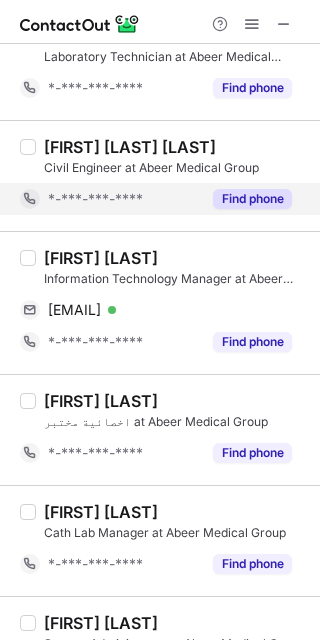 scroll, scrollTop: 266, scrollLeft: 0, axis: vertical 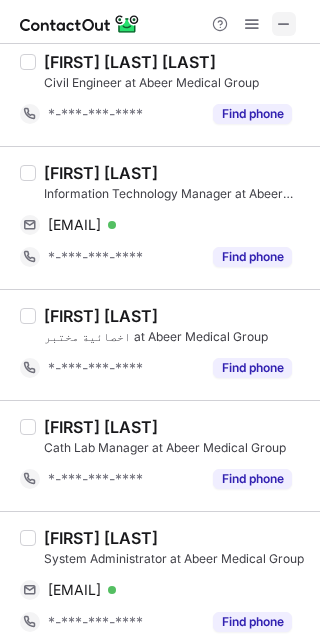 click at bounding box center (284, 24) 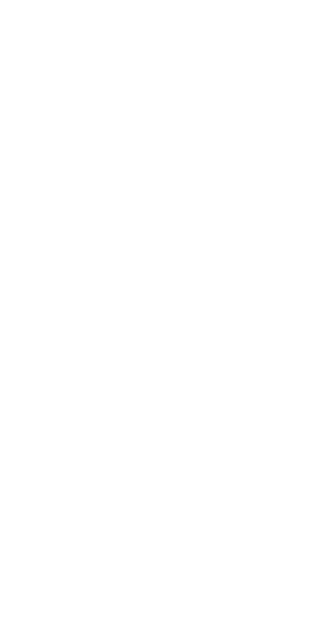 scroll, scrollTop: 0, scrollLeft: 0, axis: both 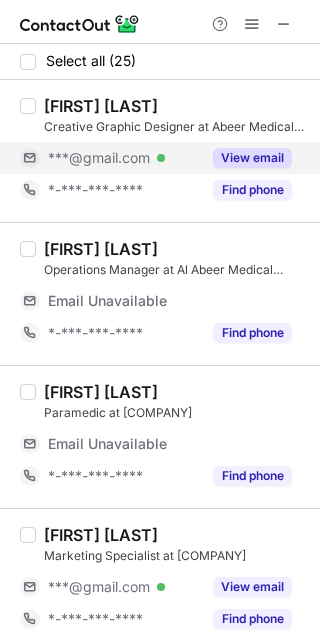 click on "View email" at bounding box center (252, 158) 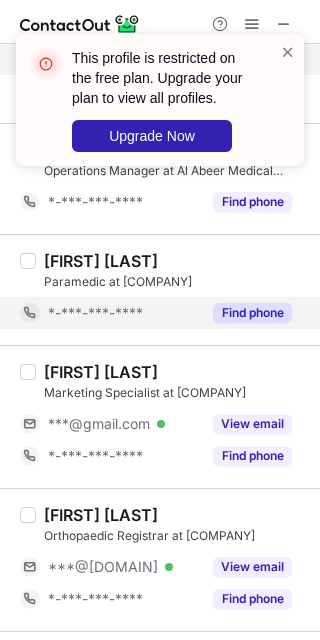scroll, scrollTop: 133, scrollLeft: 0, axis: vertical 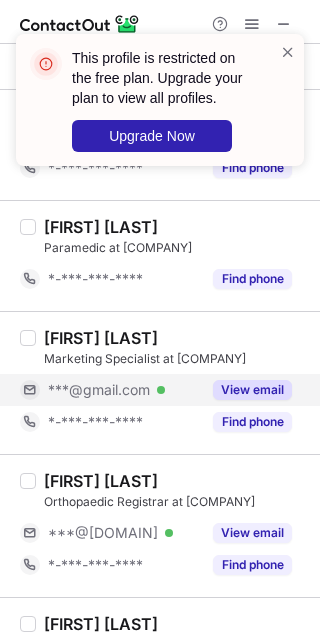 click on "View email" at bounding box center [252, 390] 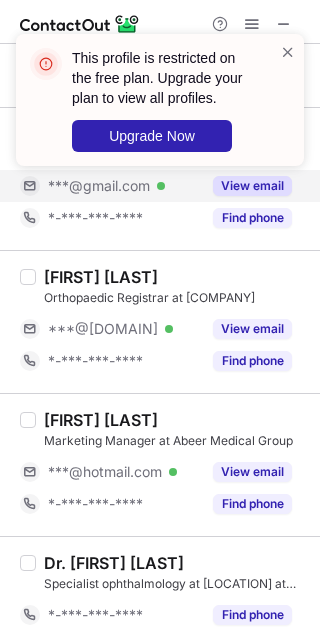 scroll, scrollTop: 400, scrollLeft: 0, axis: vertical 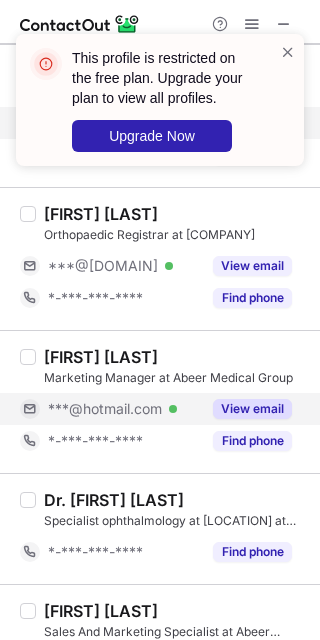 click on "View email" at bounding box center [252, 409] 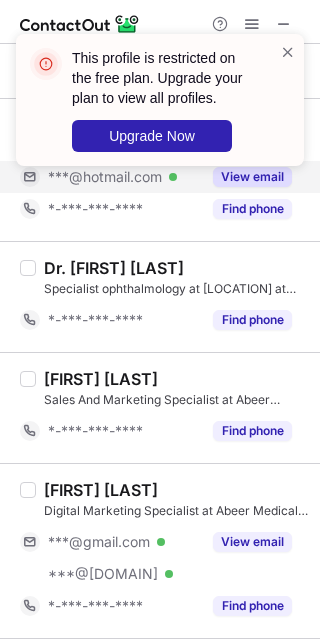 scroll, scrollTop: 666, scrollLeft: 0, axis: vertical 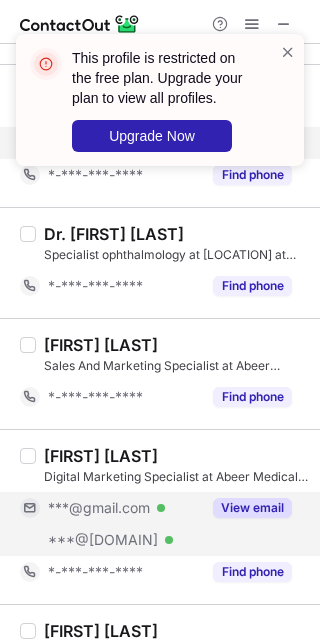 click on "View email" at bounding box center (252, 508) 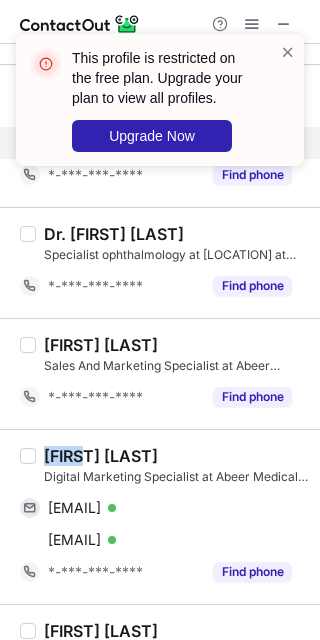 drag, startPoint x: 97, startPoint y: 451, endPoint x: 41, endPoint y: 449, distance: 56.0357 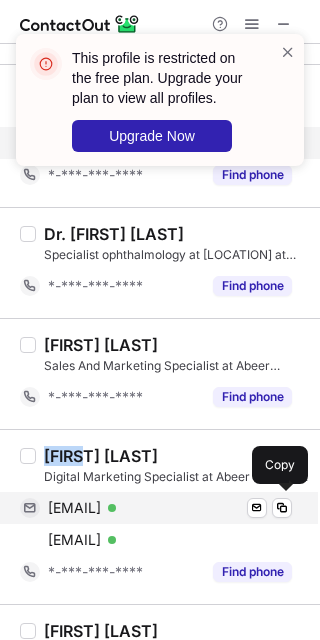 click on "[EMAIL]" at bounding box center [74, 508] 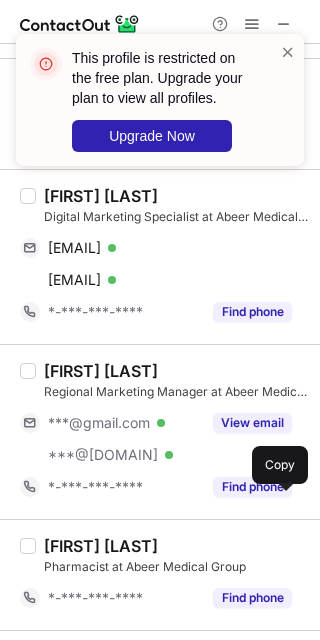 scroll, scrollTop: 933, scrollLeft: 0, axis: vertical 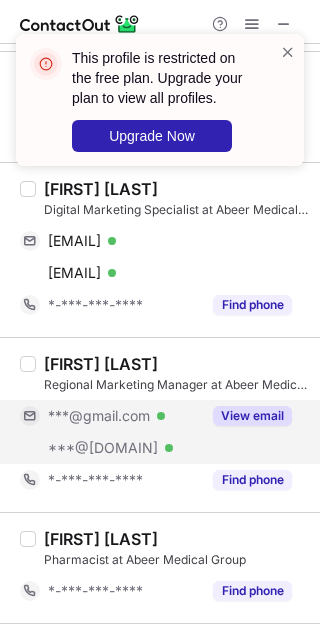 click on "View email" at bounding box center (252, 416) 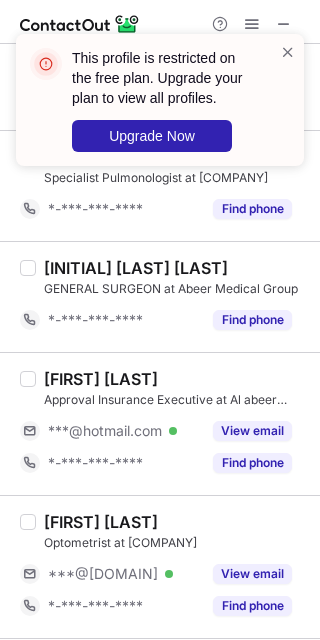 scroll, scrollTop: 1466, scrollLeft: 0, axis: vertical 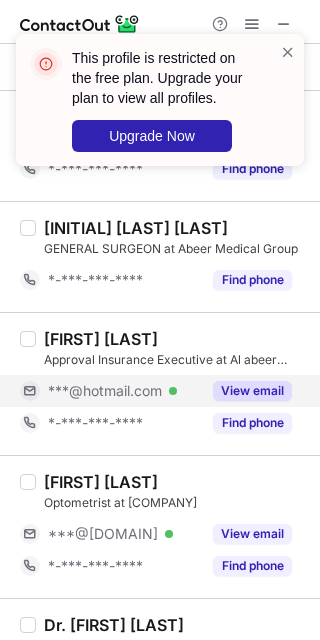 click on "View email" at bounding box center (252, 391) 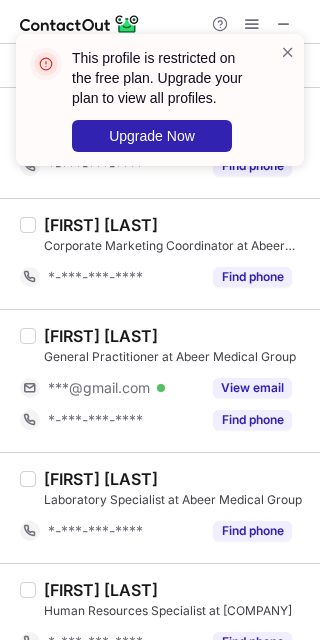 scroll, scrollTop: 2533, scrollLeft: 0, axis: vertical 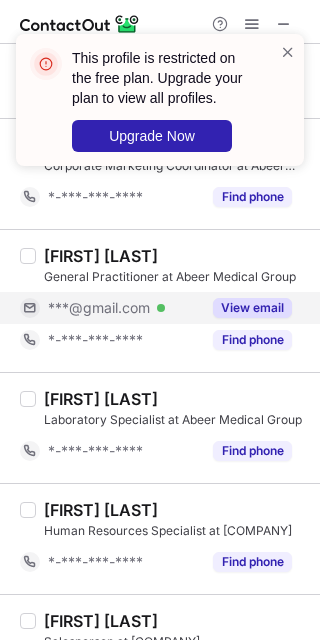 click on "View email" at bounding box center (252, 308) 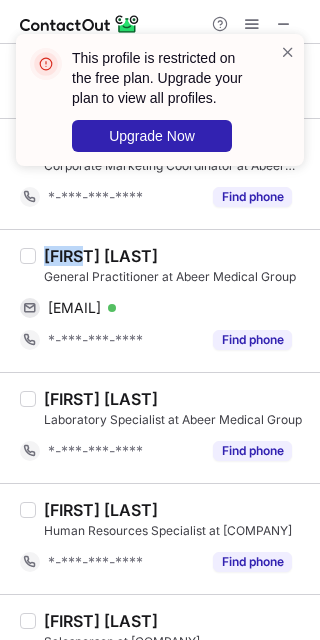 drag, startPoint x: 98, startPoint y: 253, endPoint x: 48, endPoint y: 254, distance: 50.01 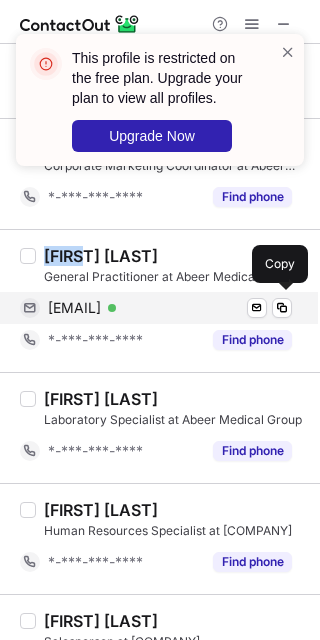 copy on "[FIRST]" 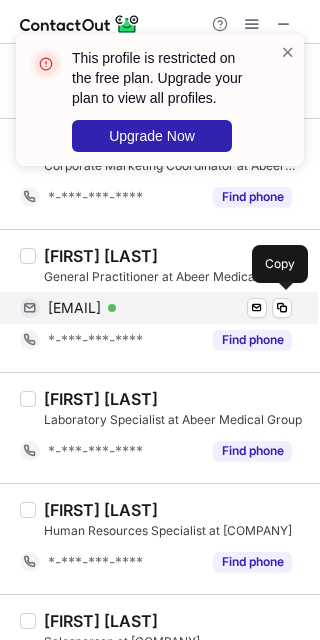click on "[EMAIL]" at bounding box center (74, 308) 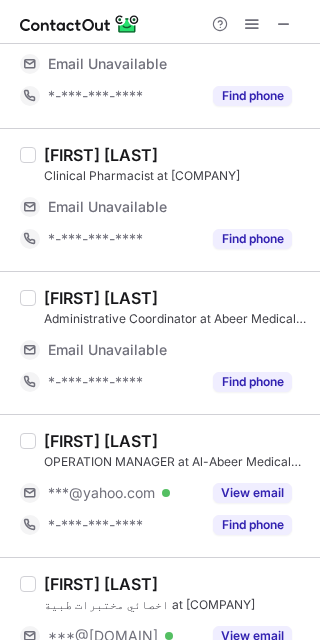 scroll, scrollTop: 800, scrollLeft: 0, axis: vertical 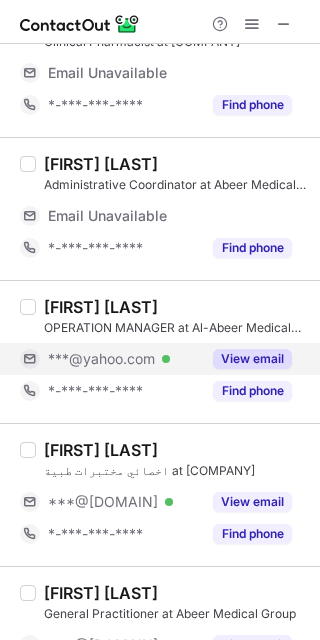 click on "View email" at bounding box center [252, 359] 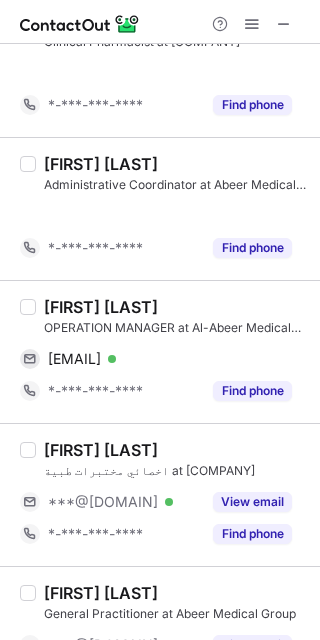 scroll, scrollTop: 672, scrollLeft: 0, axis: vertical 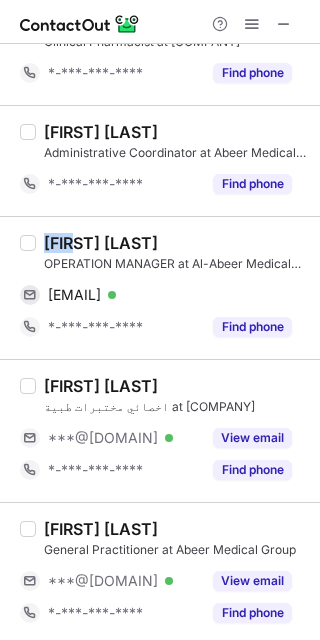 drag, startPoint x: 70, startPoint y: 240, endPoint x: 40, endPoint y: 239, distance: 30.016663 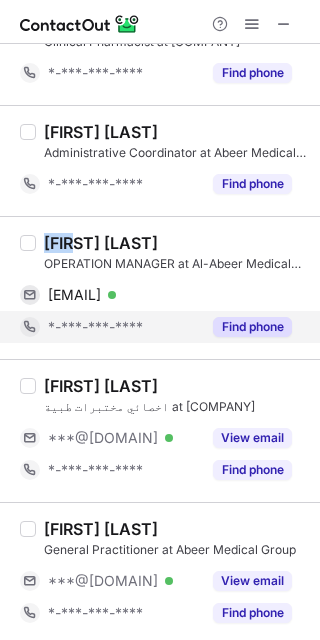 copy on "[FIRST]" 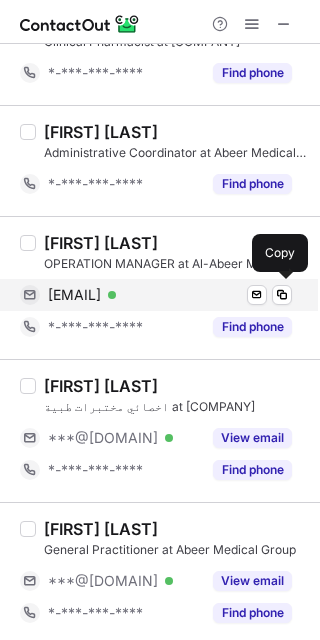 click on "[EMAIL]" at bounding box center [74, 295] 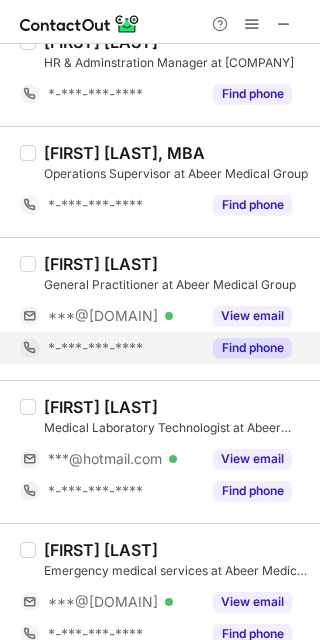 scroll, scrollTop: 1338, scrollLeft: 0, axis: vertical 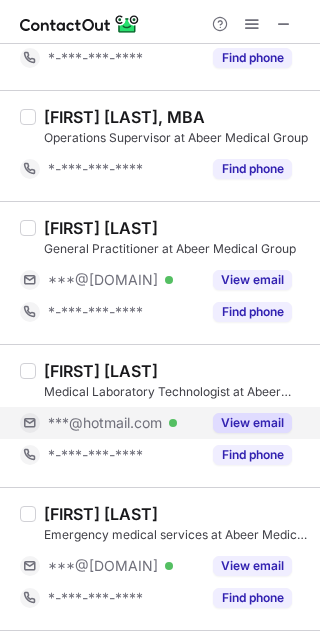 click on "View email" at bounding box center [252, 423] 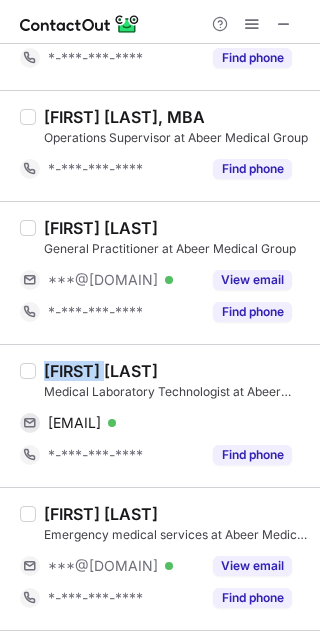 drag, startPoint x: 134, startPoint y: 367, endPoint x: 46, endPoint y: 367, distance: 88 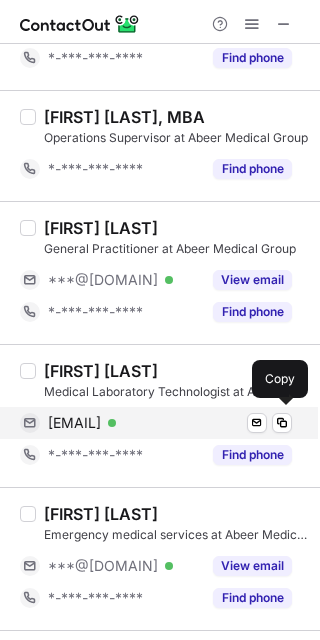drag, startPoint x: 142, startPoint y: 414, endPoint x: 165, endPoint y: 414, distance: 23 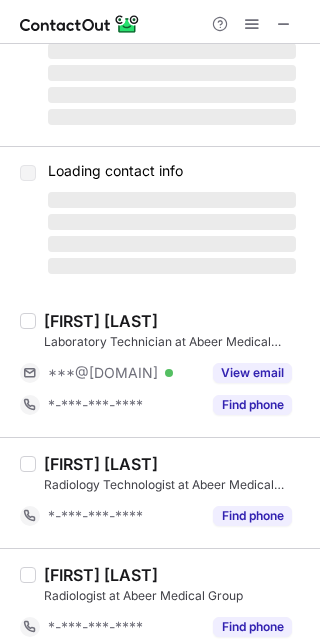 scroll, scrollTop: 0, scrollLeft: 0, axis: both 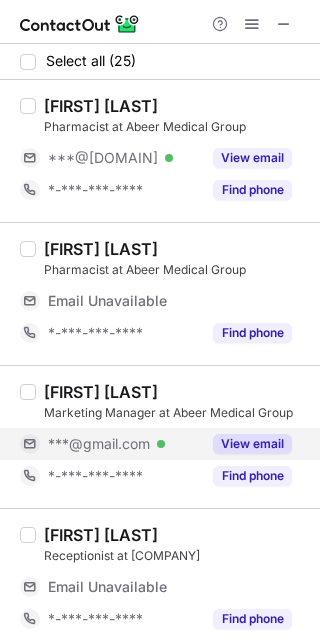 click on "View email" at bounding box center (252, 444) 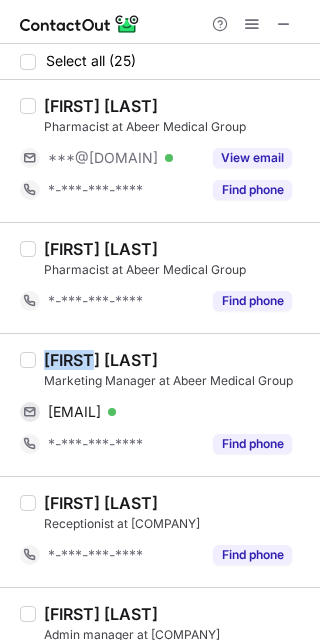 drag, startPoint x: 100, startPoint y: 392, endPoint x: 47, endPoint y: 355, distance: 64.63745 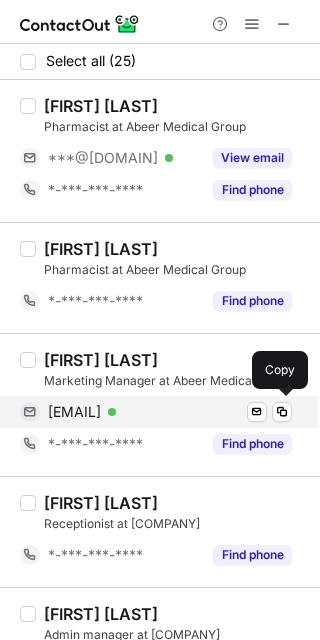 click on "[EMAIL]" at bounding box center (74, 412) 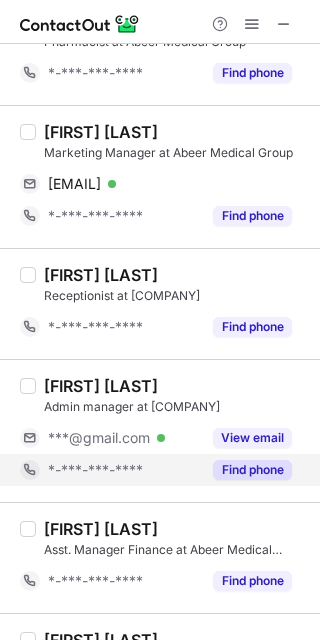 scroll, scrollTop: 266, scrollLeft: 0, axis: vertical 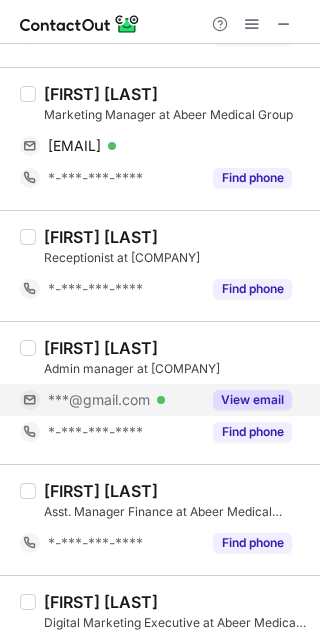 click on "View email" at bounding box center [252, 400] 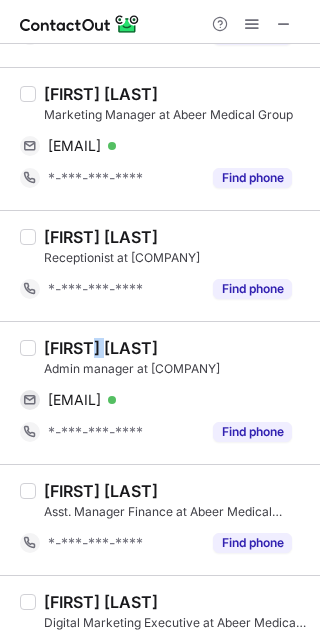 click on "[FIRST] [LAST]" at bounding box center [101, 348] 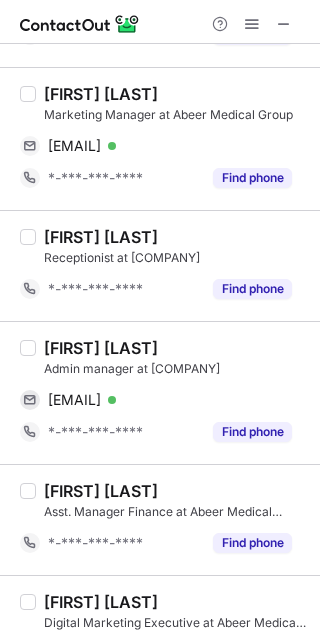 click on "[FIRST] [LAST]" at bounding box center [101, 348] 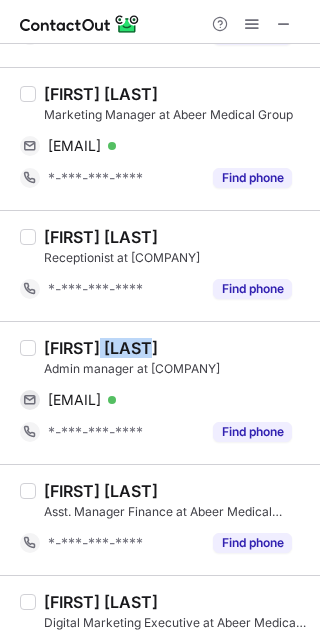 drag, startPoint x: 86, startPoint y: 345, endPoint x: 48, endPoint y: 348, distance: 38.118237 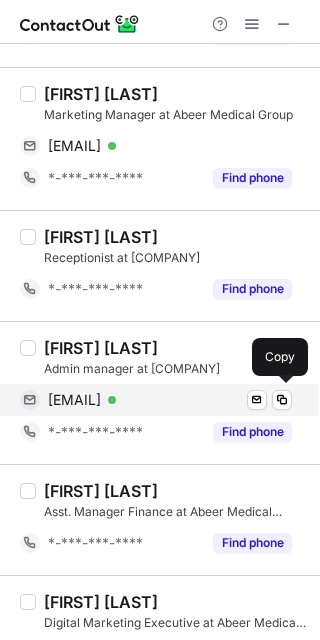 click on "[EMAIL] Verified Send email Copy" at bounding box center (156, 400) 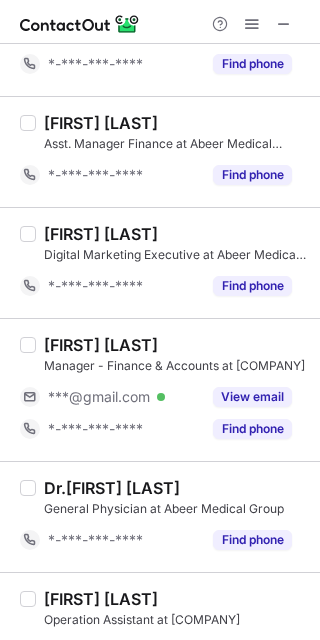 scroll, scrollTop: 666, scrollLeft: 0, axis: vertical 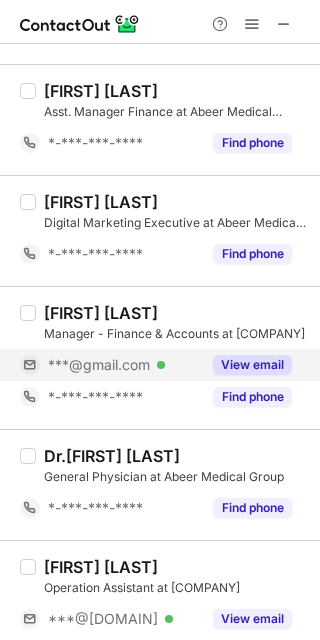 click on "View email" at bounding box center [252, 365] 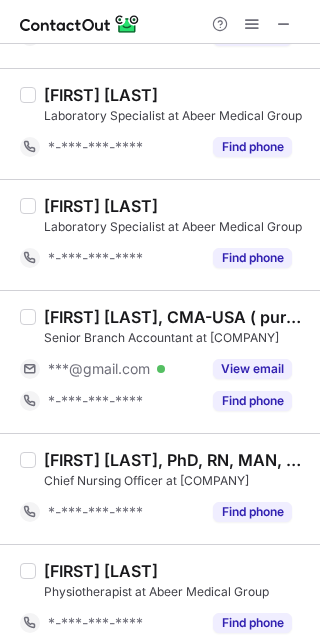 scroll, scrollTop: 1466, scrollLeft: 0, axis: vertical 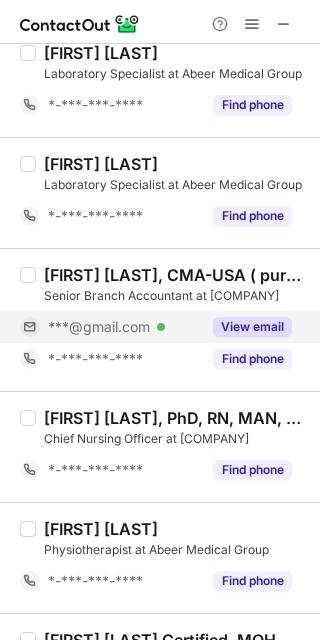 click on "View email" at bounding box center [252, 327] 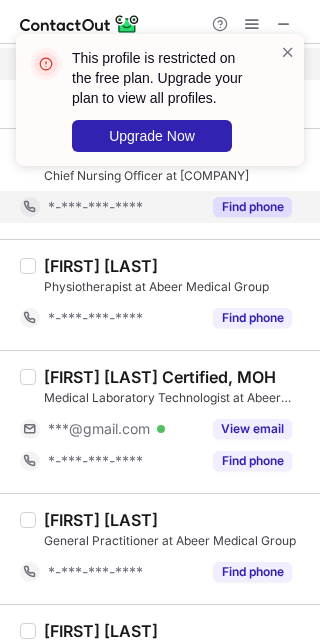 scroll, scrollTop: 1733, scrollLeft: 0, axis: vertical 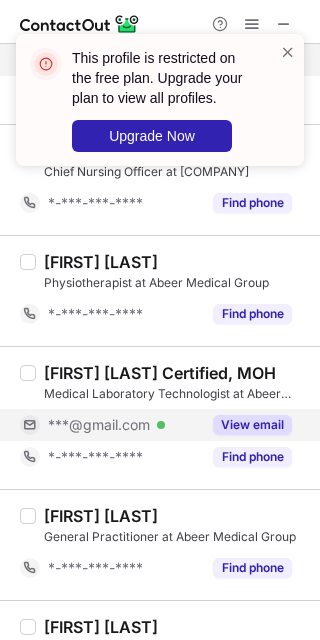 click on "View email" at bounding box center (252, 425) 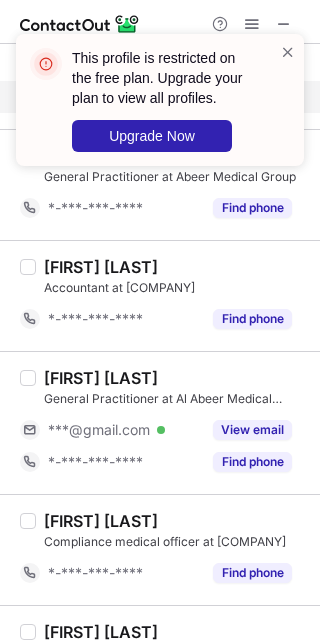 scroll, scrollTop: 2133, scrollLeft: 0, axis: vertical 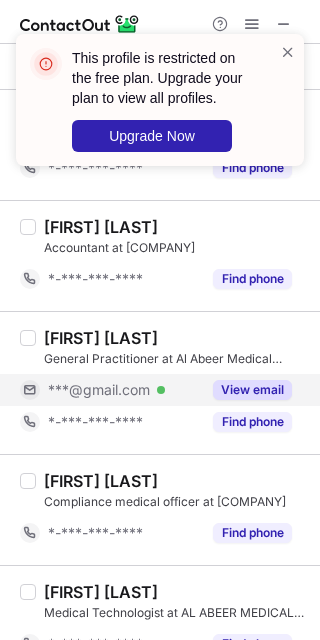 click on "View email" at bounding box center [252, 390] 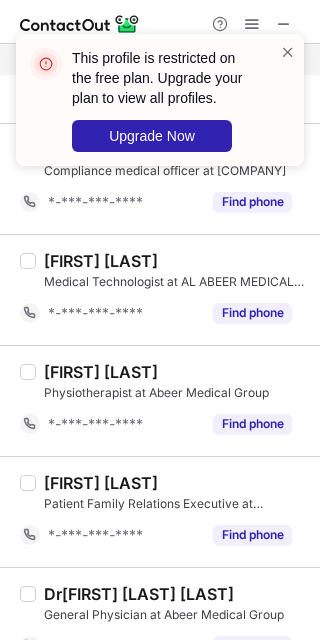 scroll, scrollTop: 2498, scrollLeft: 0, axis: vertical 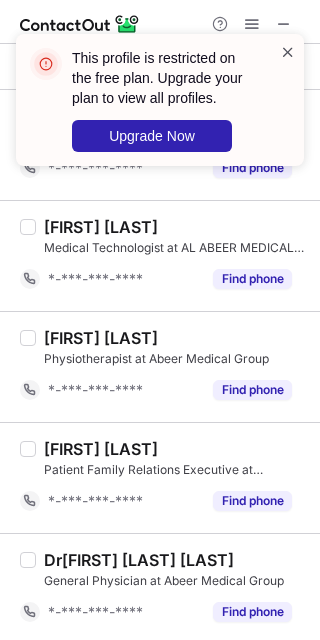 click at bounding box center (288, 52) 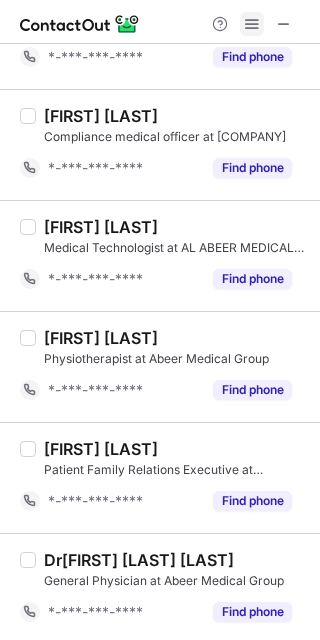 click at bounding box center (252, 24) 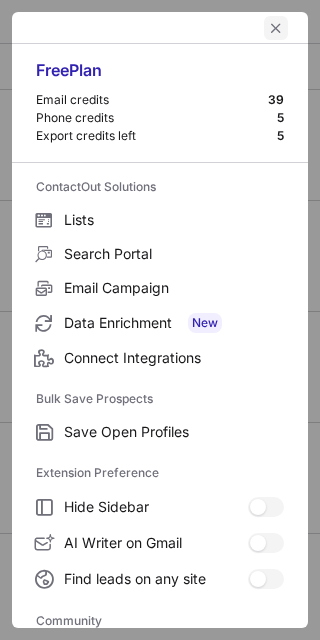 click at bounding box center (276, 28) 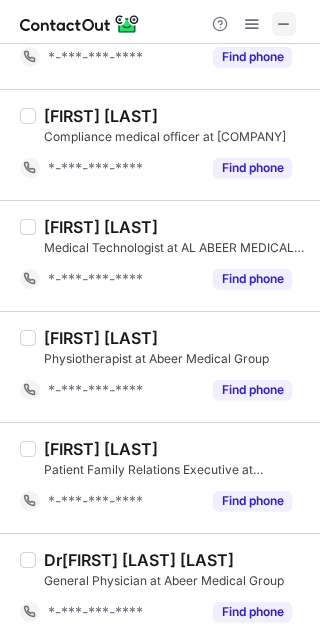 click at bounding box center [284, 24] 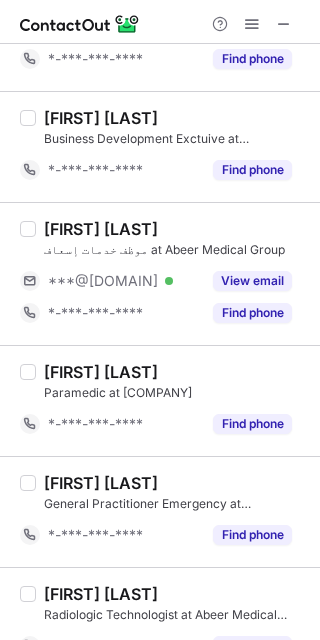 scroll, scrollTop: 2338, scrollLeft: 0, axis: vertical 